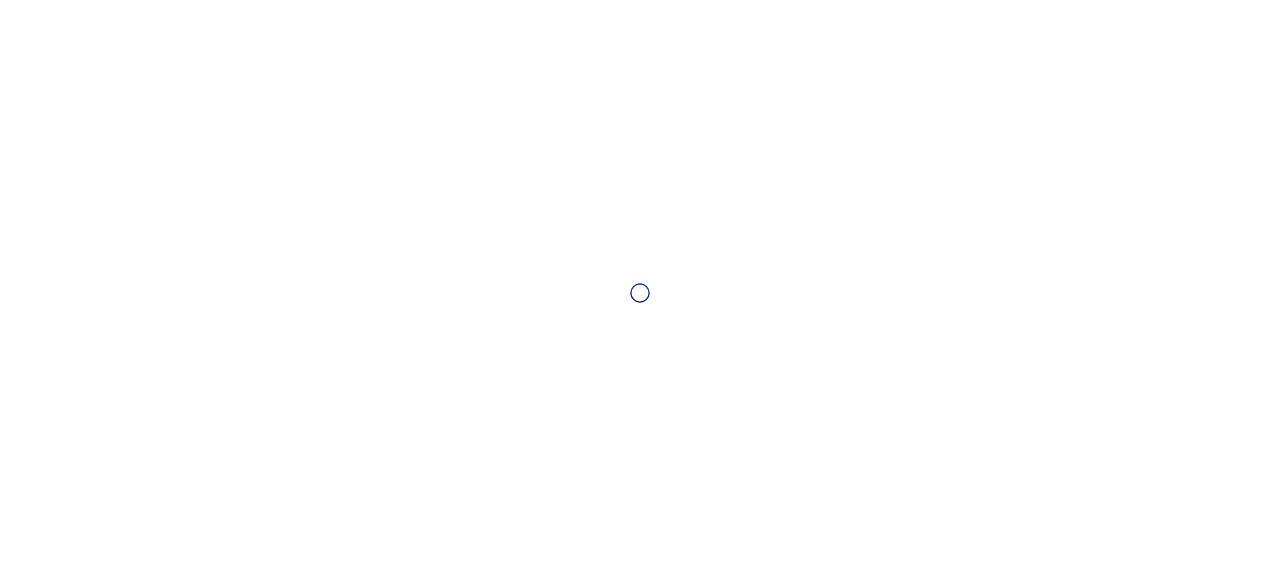 scroll, scrollTop: 0, scrollLeft: 0, axis: both 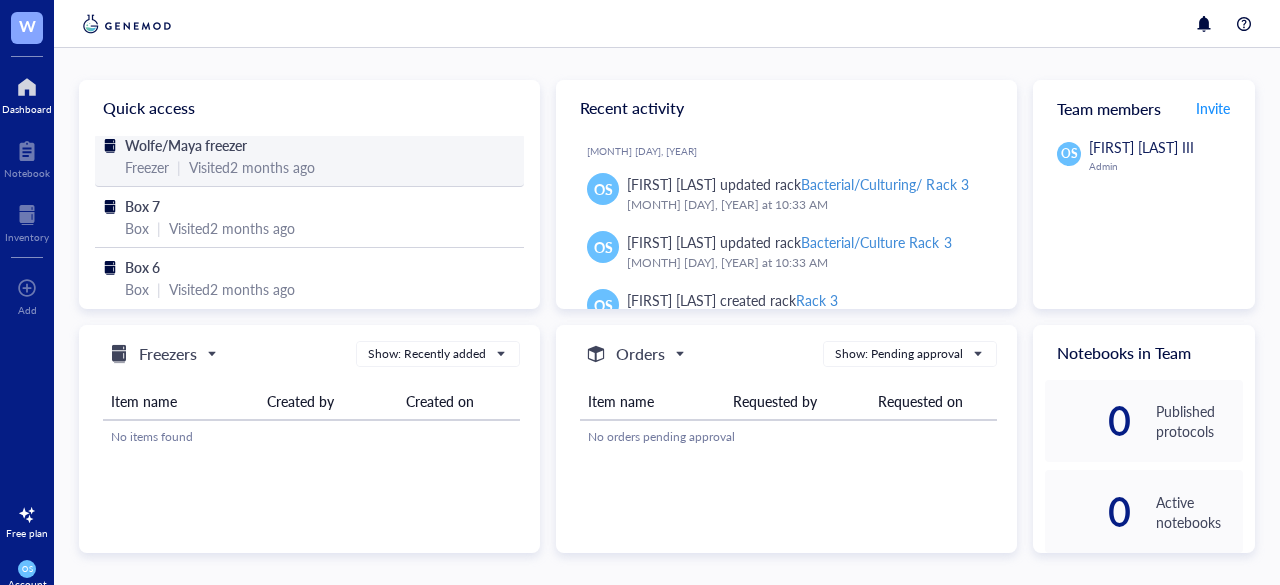 click on "Visited [NUMBER] months ago" at bounding box center [252, 167] 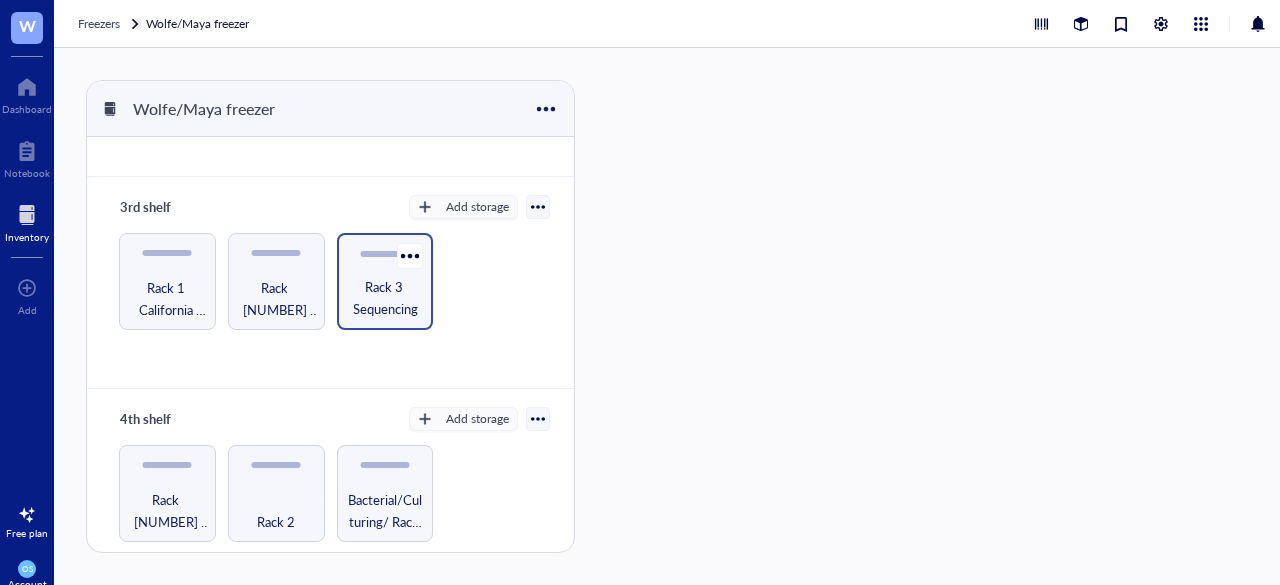 scroll, scrollTop: 416, scrollLeft: 0, axis: vertical 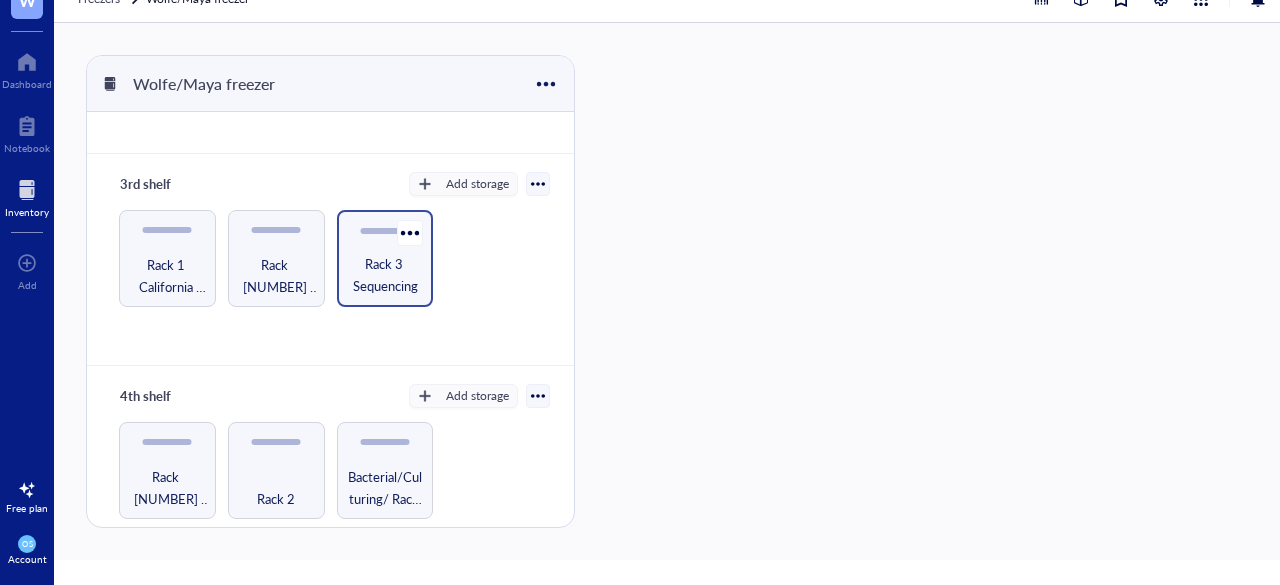 click on "Rack 3 Sequencing" at bounding box center [385, 275] 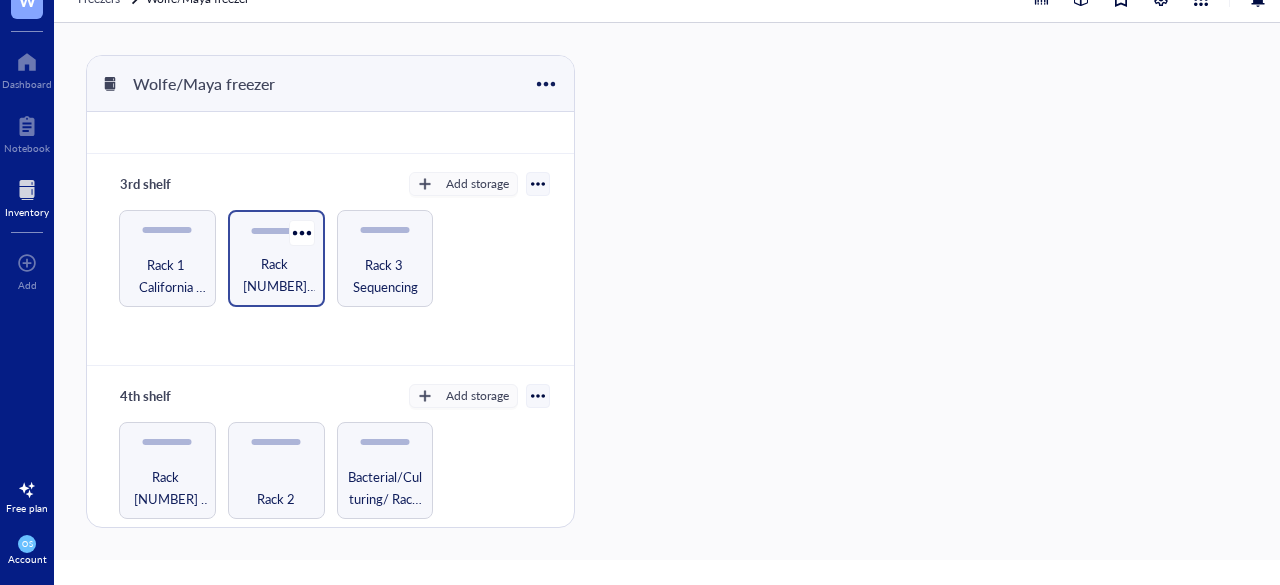 click on "Rack [NUMBER] California farm / Fulton County Jail/Influenza Challenge study" at bounding box center (276, 275) 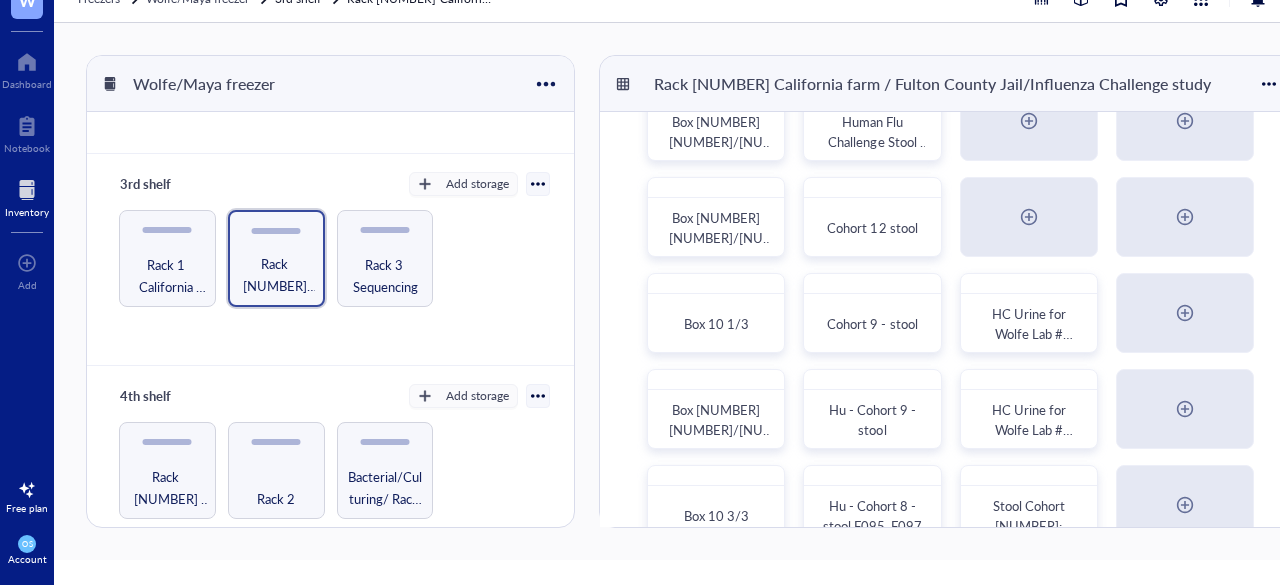 scroll, scrollTop: 152, scrollLeft: 0, axis: vertical 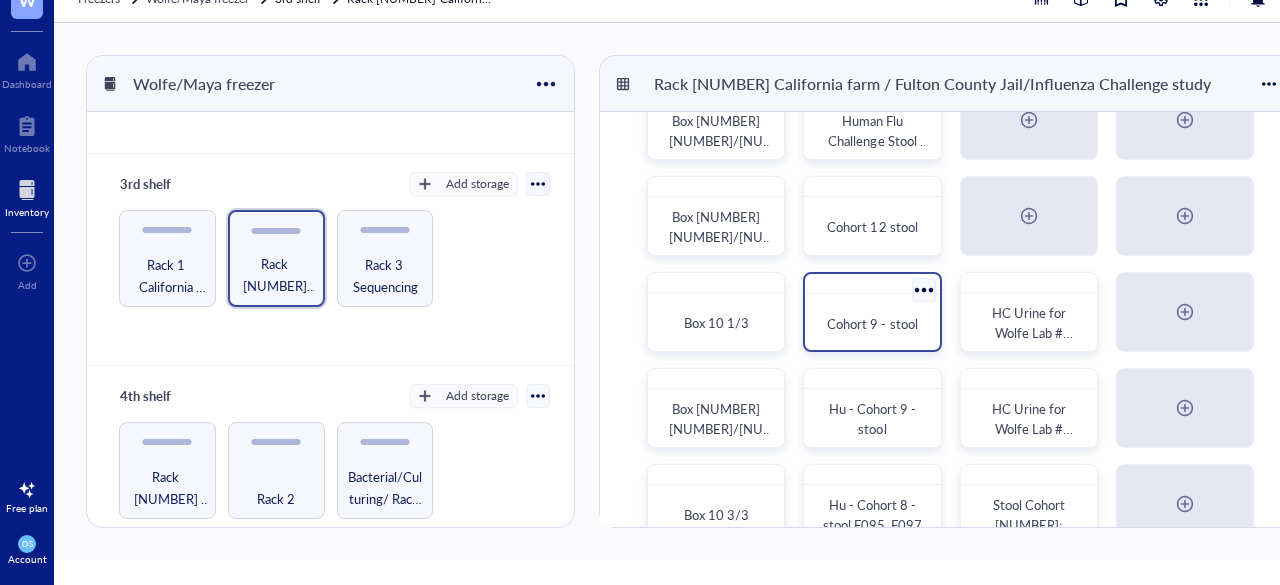 click on "Cohort 9 - stool" at bounding box center (872, 323) 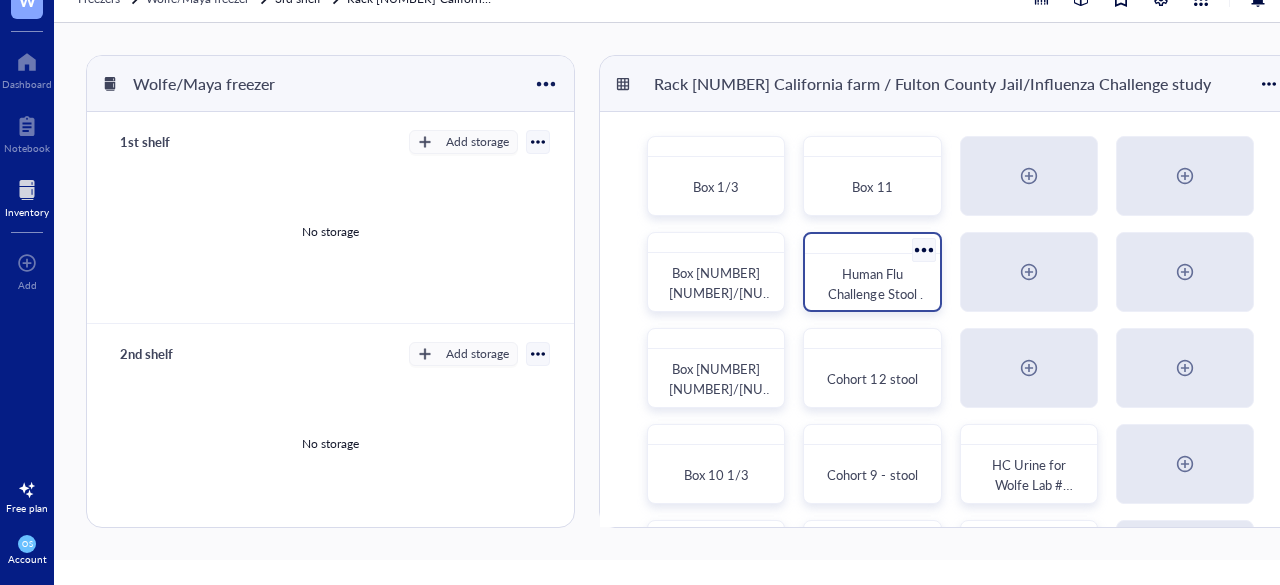 click at bounding box center [872, 244] 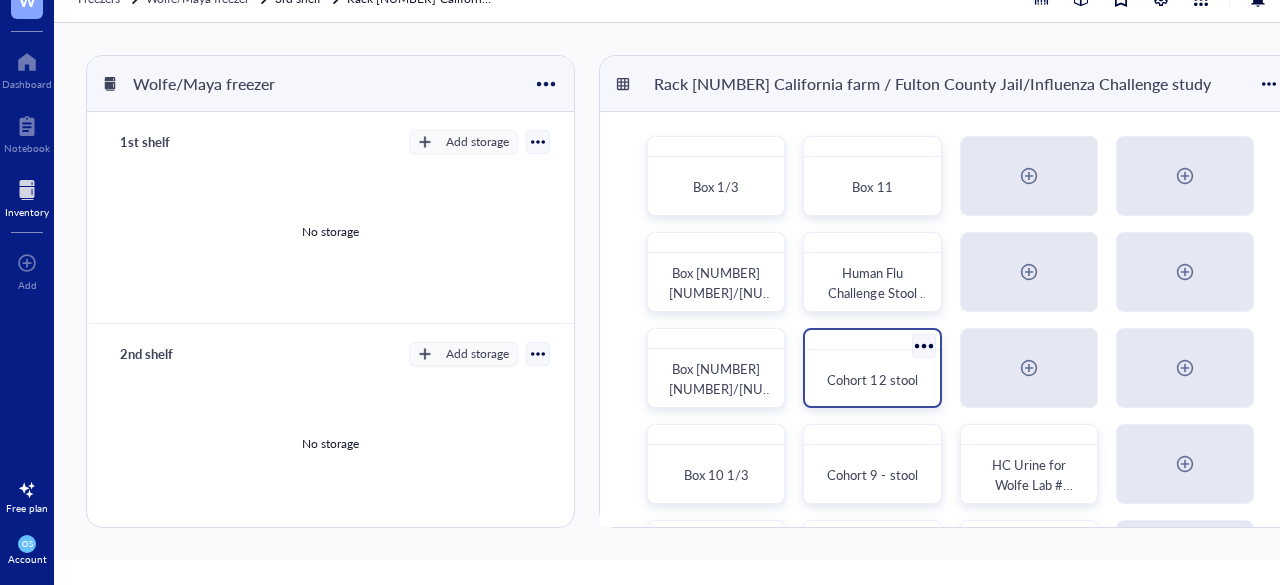 click on "Cohort 12 stool" at bounding box center [872, 380] 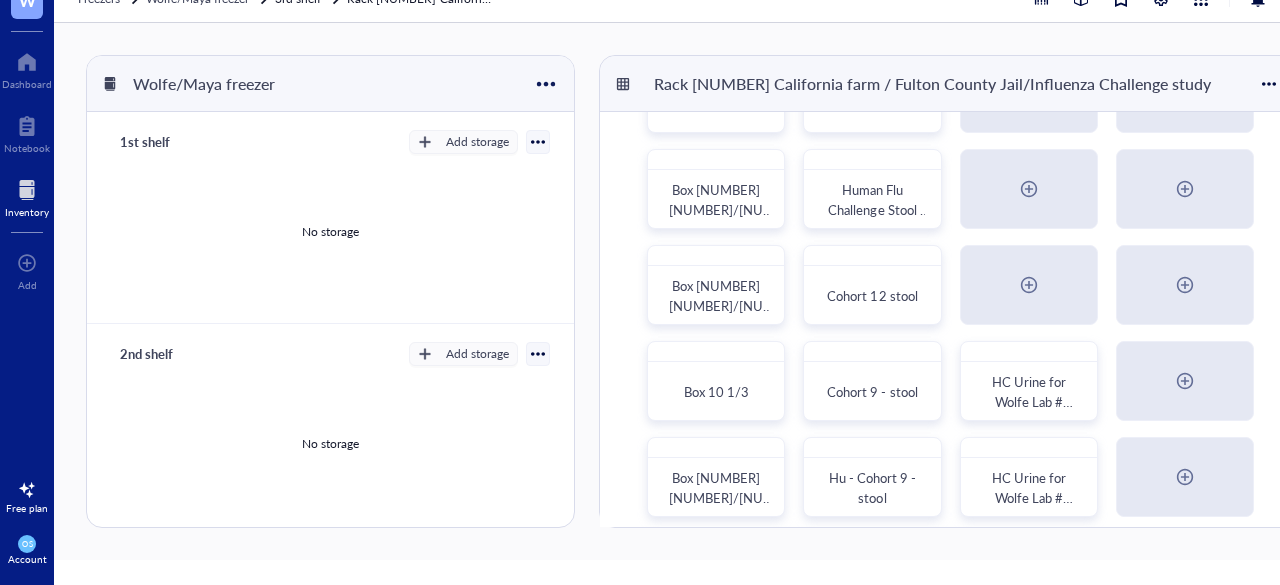 scroll, scrollTop: 86, scrollLeft: 0, axis: vertical 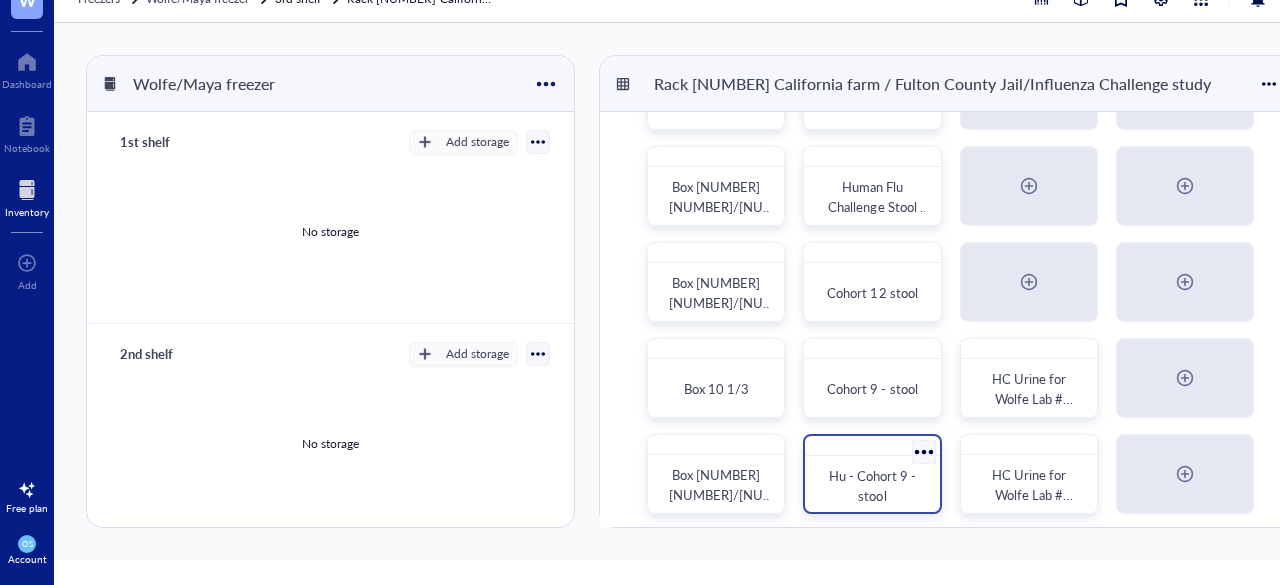 click at bounding box center [872, 446] 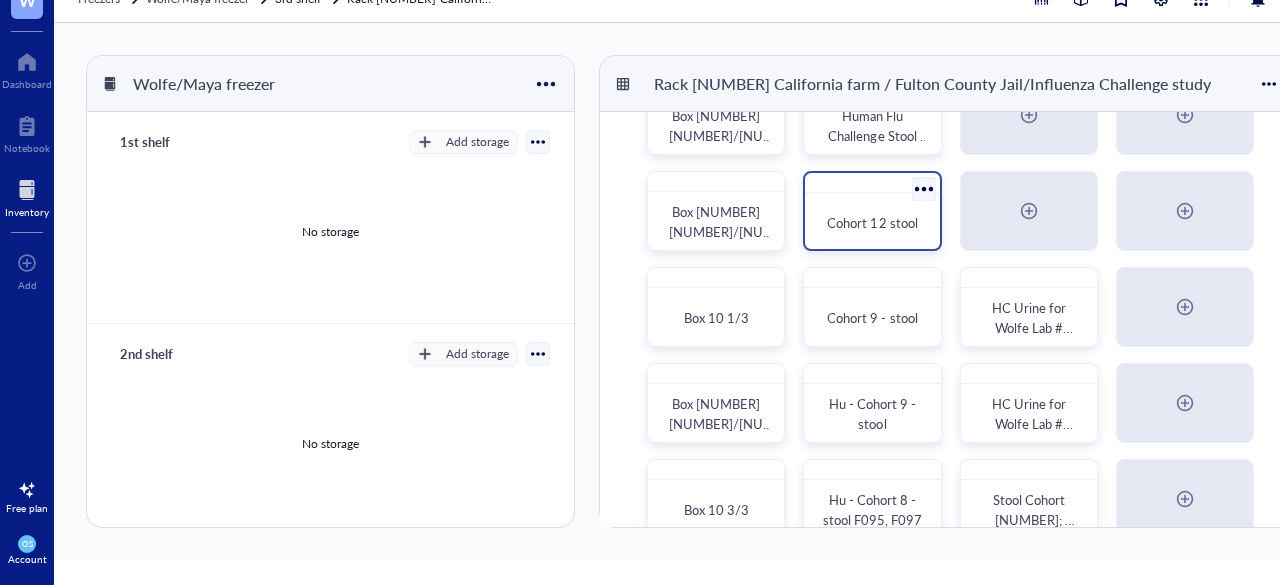 scroll, scrollTop: 192, scrollLeft: 0, axis: vertical 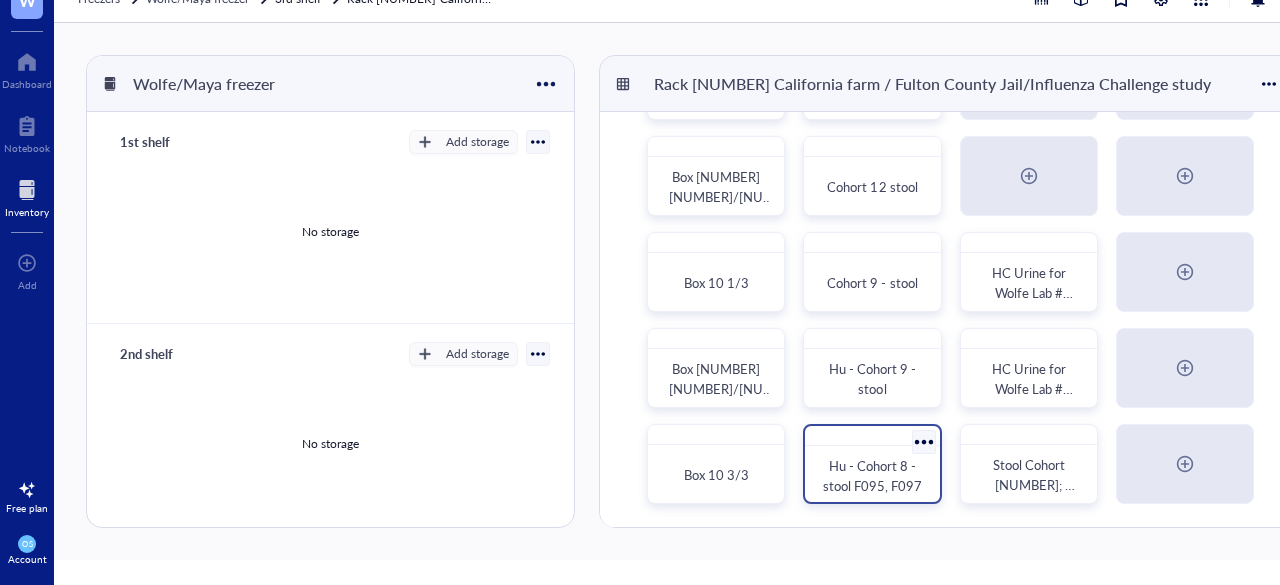 click on "Hu - Cohort 8 - stool F095, F097" at bounding box center (872, 464) 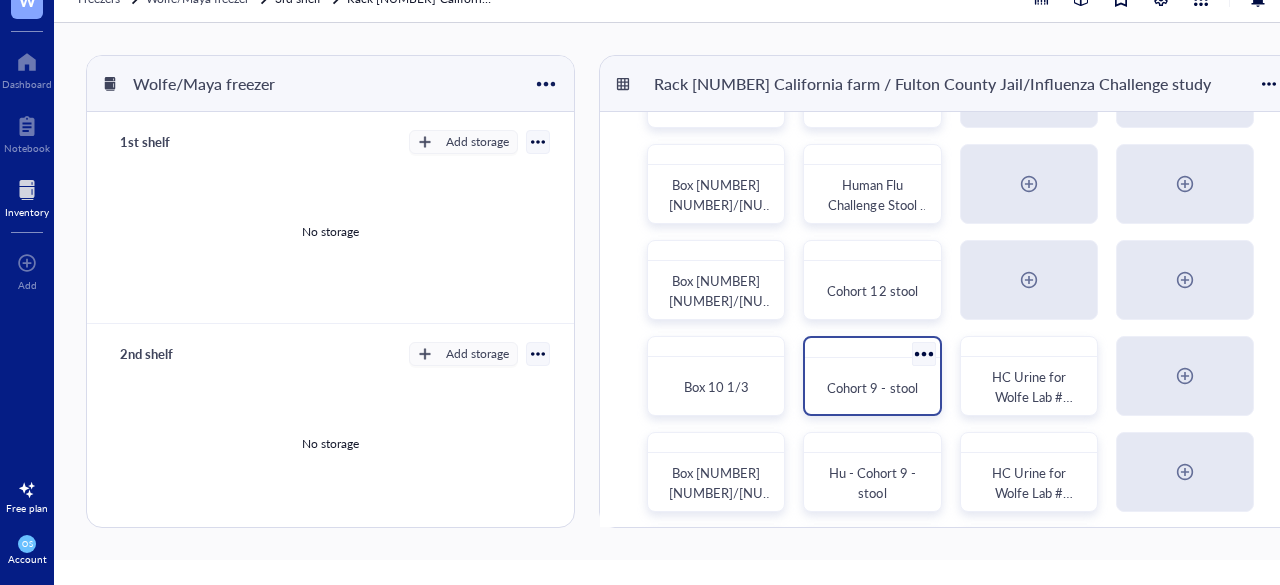 scroll, scrollTop: 0, scrollLeft: 0, axis: both 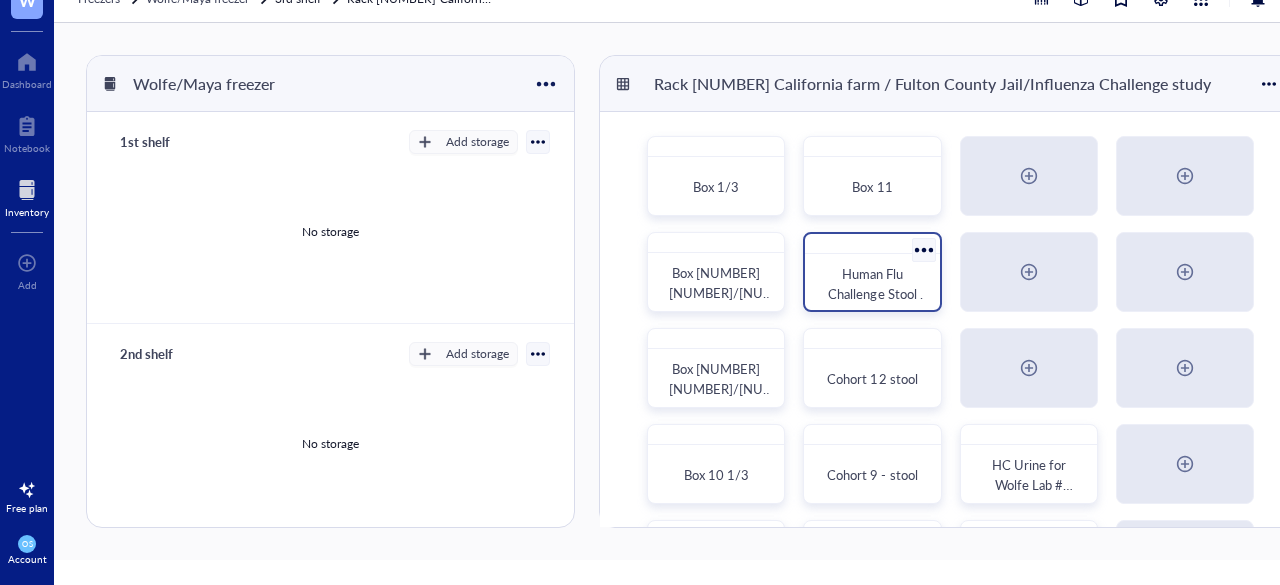click on "Human Flu Challenge Stool Sample for Wolfe Lab" at bounding box center [872, 284] 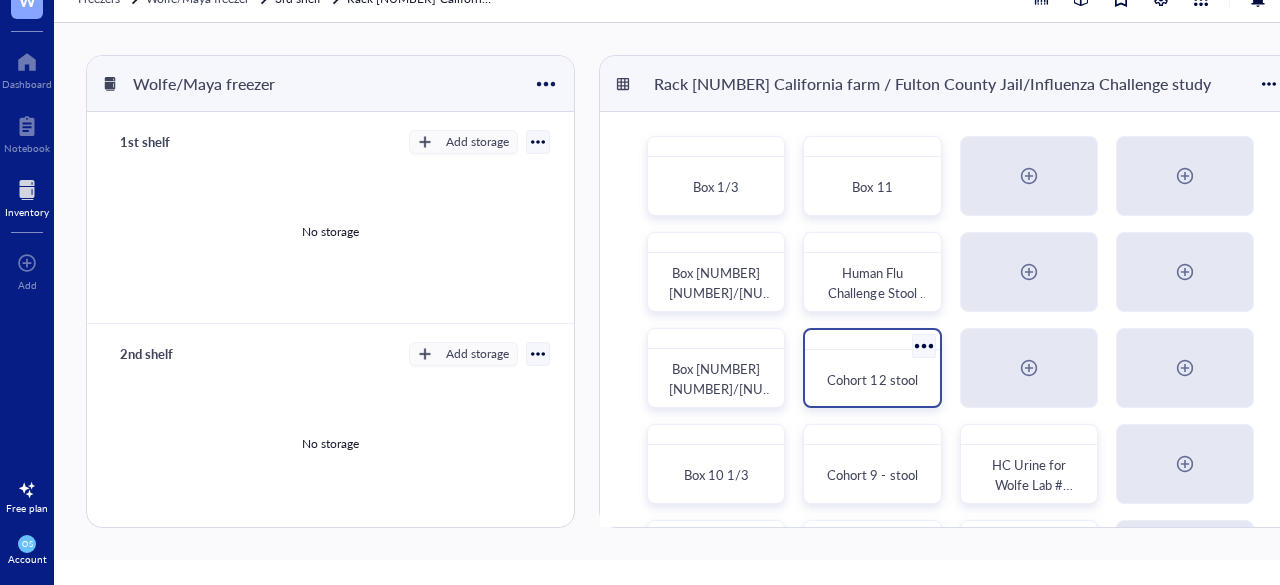 click on "Cohort 12 stool" at bounding box center (872, 379) 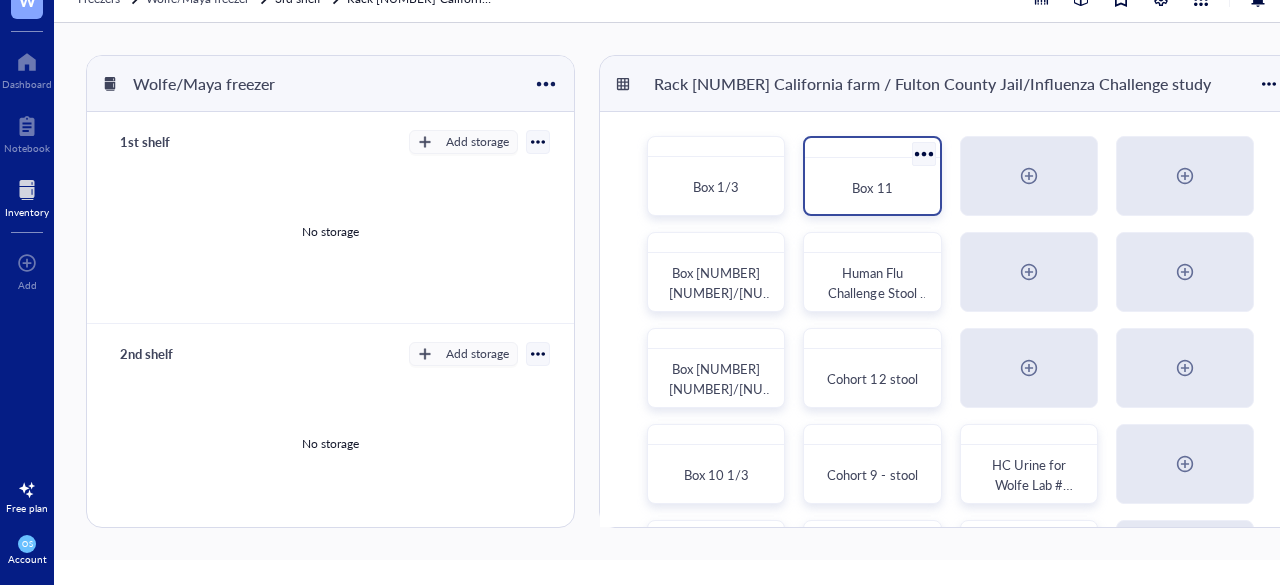 click on "Box 11" at bounding box center (872, 188) 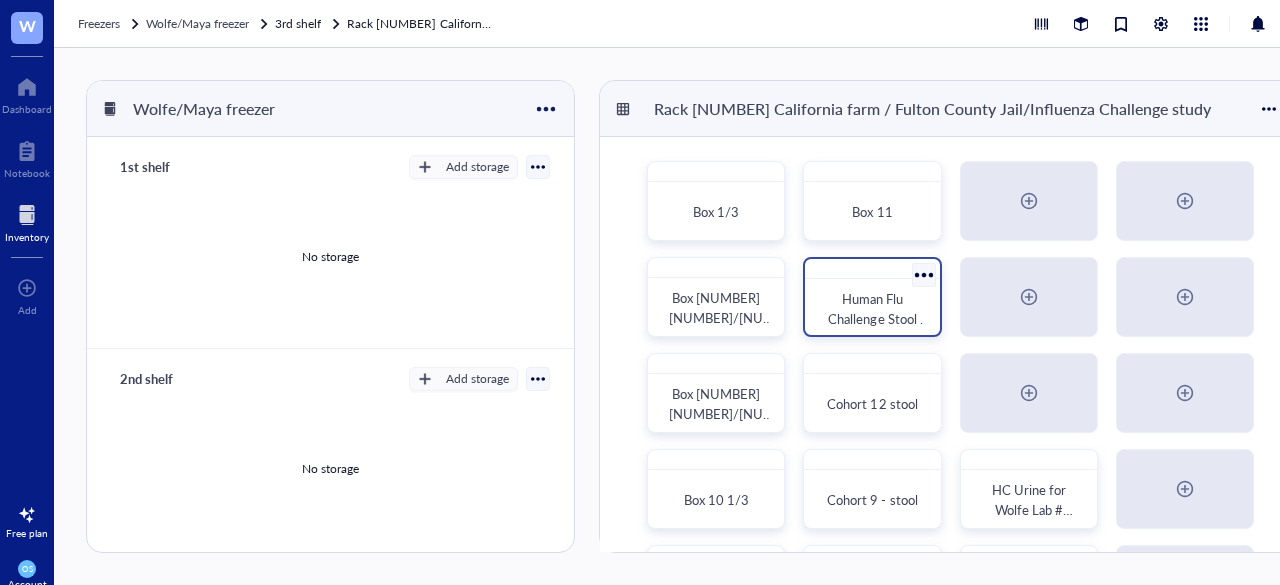 scroll, scrollTop: 50, scrollLeft: 0, axis: vertical 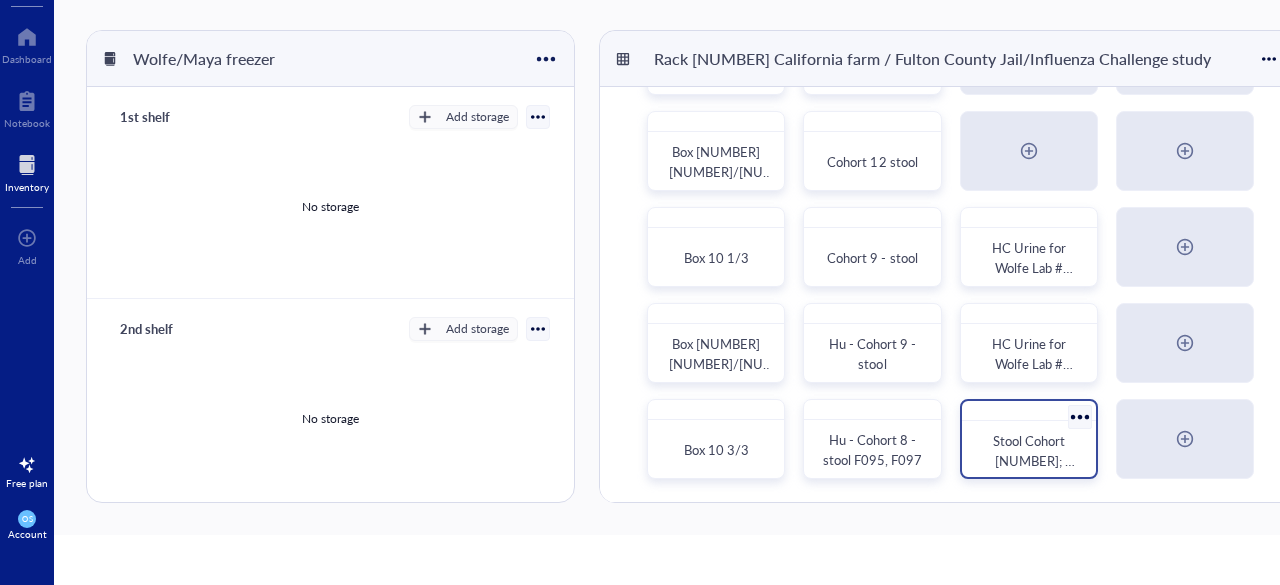 click at bounding box center [1029, 411] 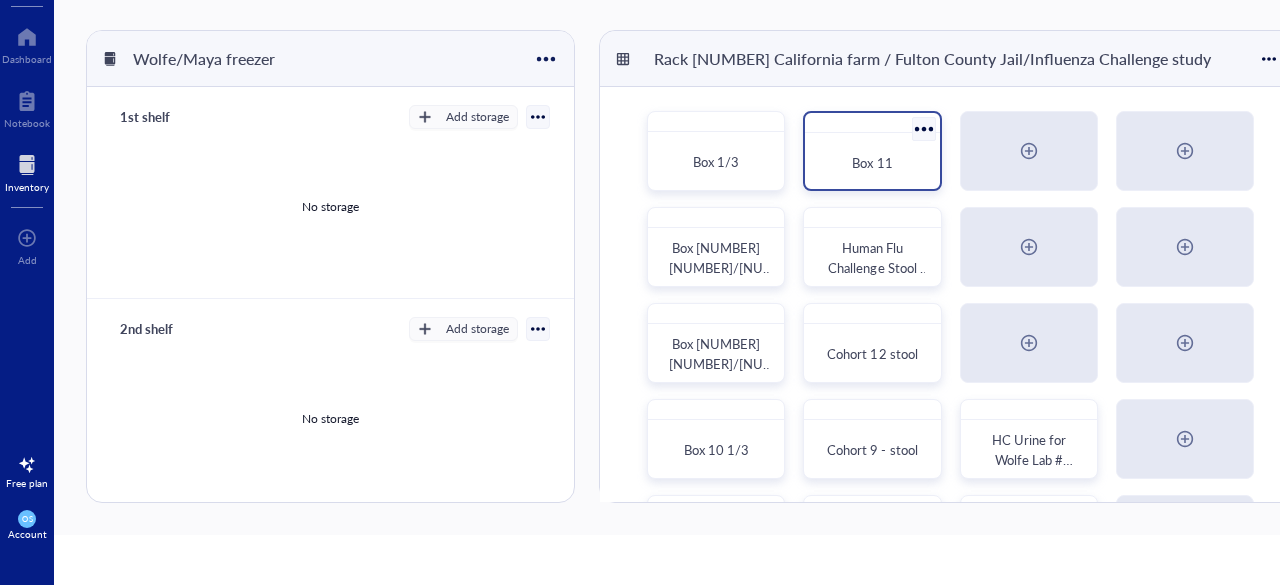 click on "Box 11" at bounding box center (872, 163) 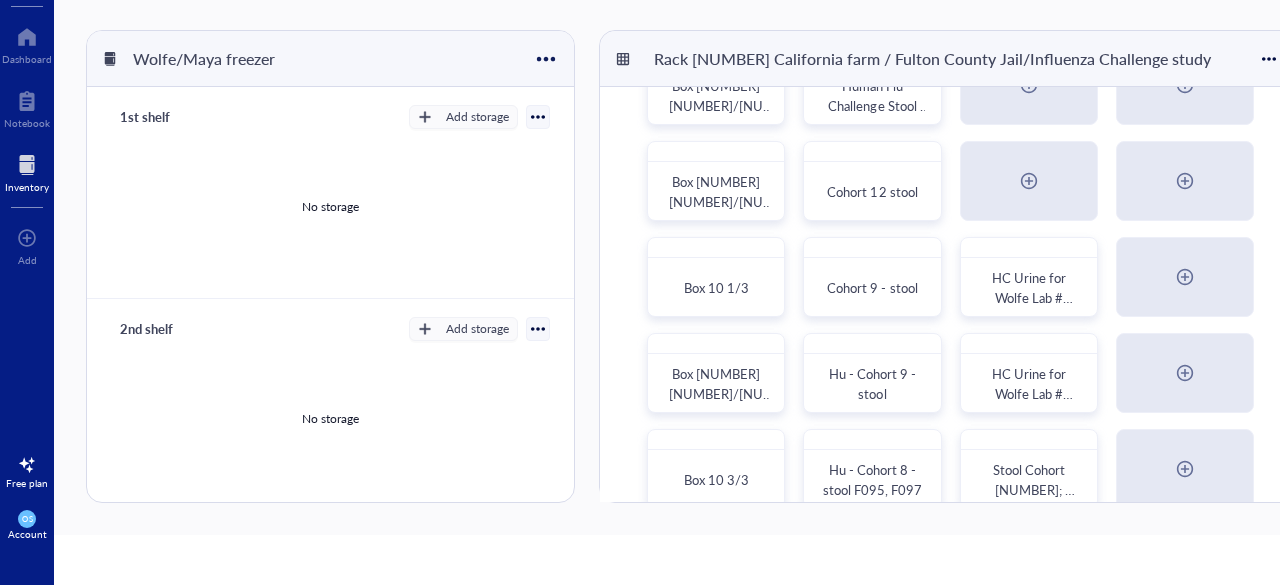 scroll, scrollTop: 192, scrollLeft: 0, axis: vertical 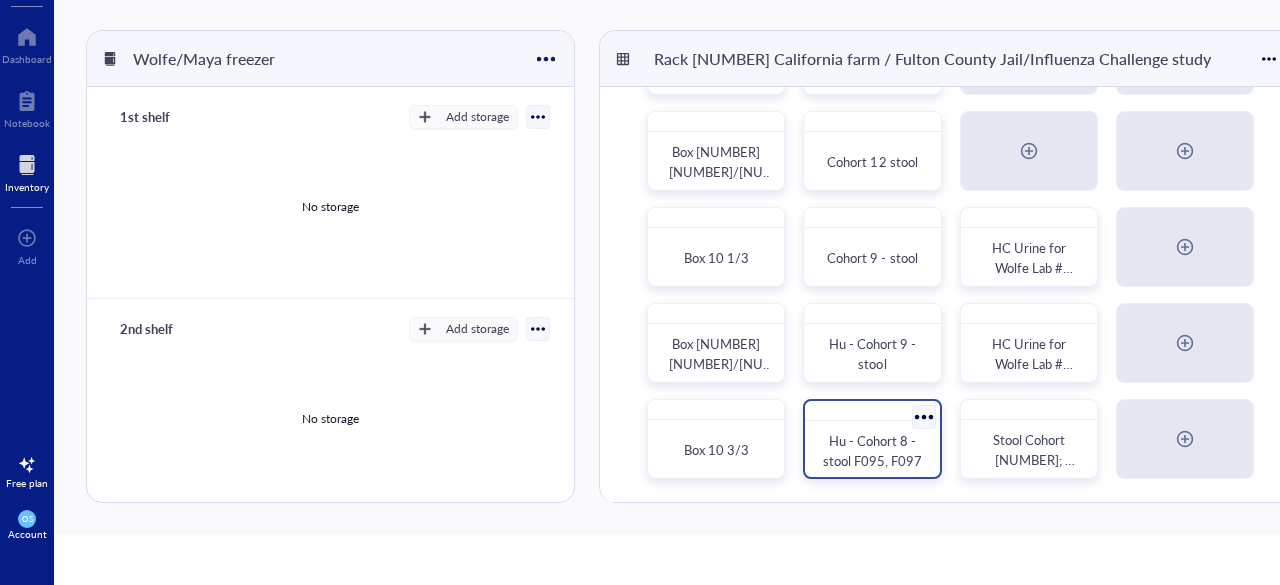 click at bounding box center (872, 411) 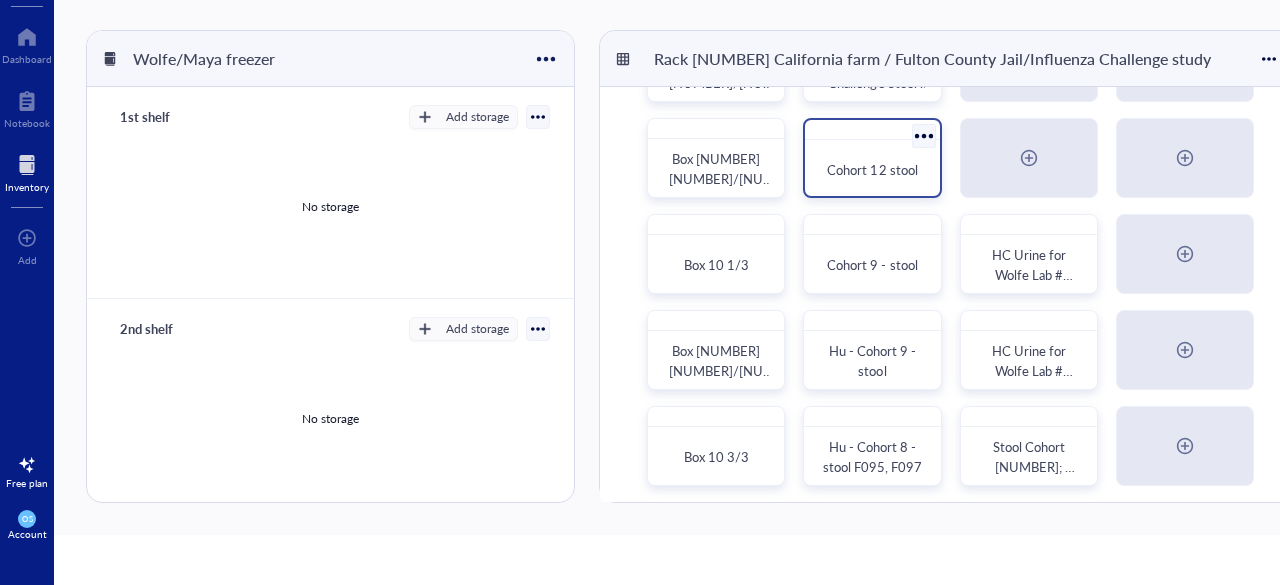 scroll, scrollTop: 187, scrollLeft: 0, axis: vertical 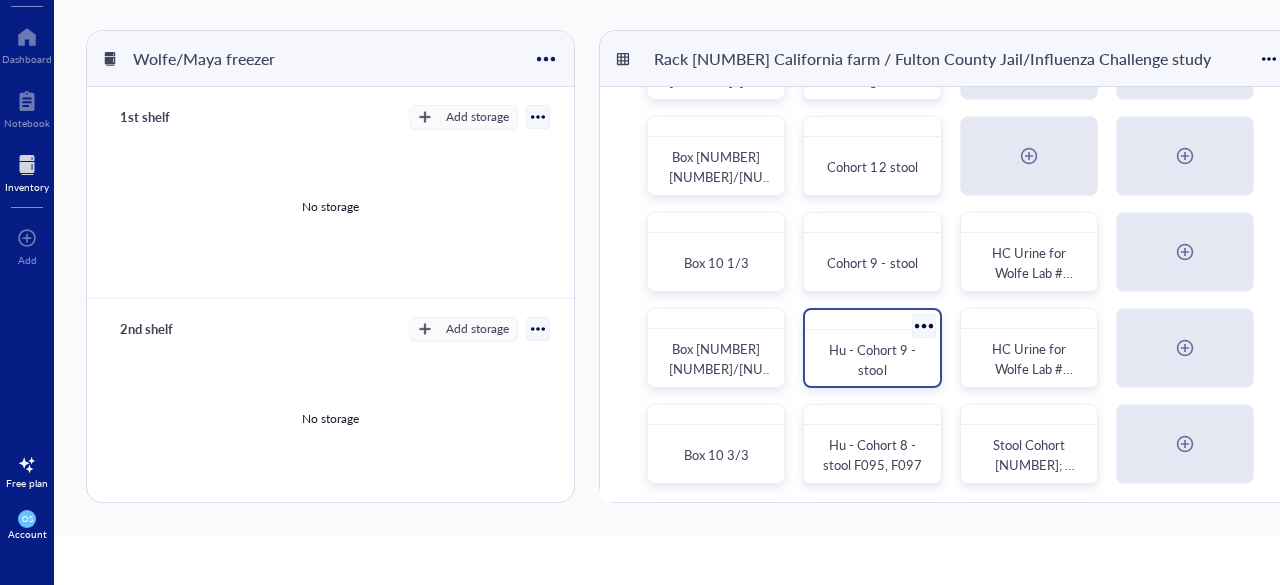 click at bounding box center (872, 320) 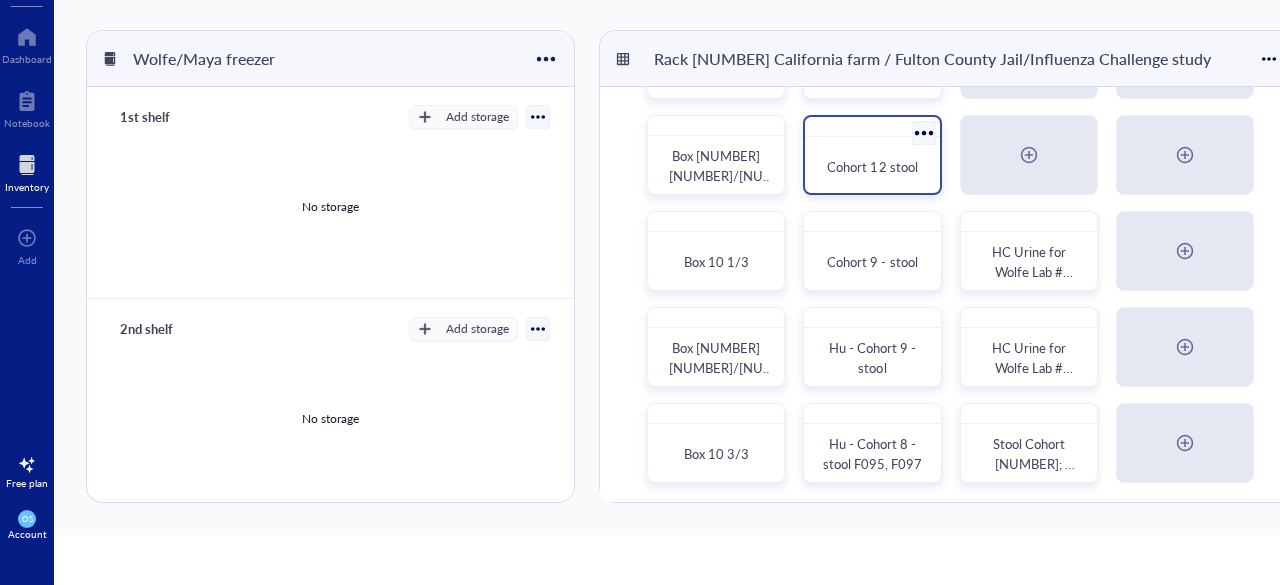 scroll, scrollTop: 192, scrollLeft: 0, axis: vertical 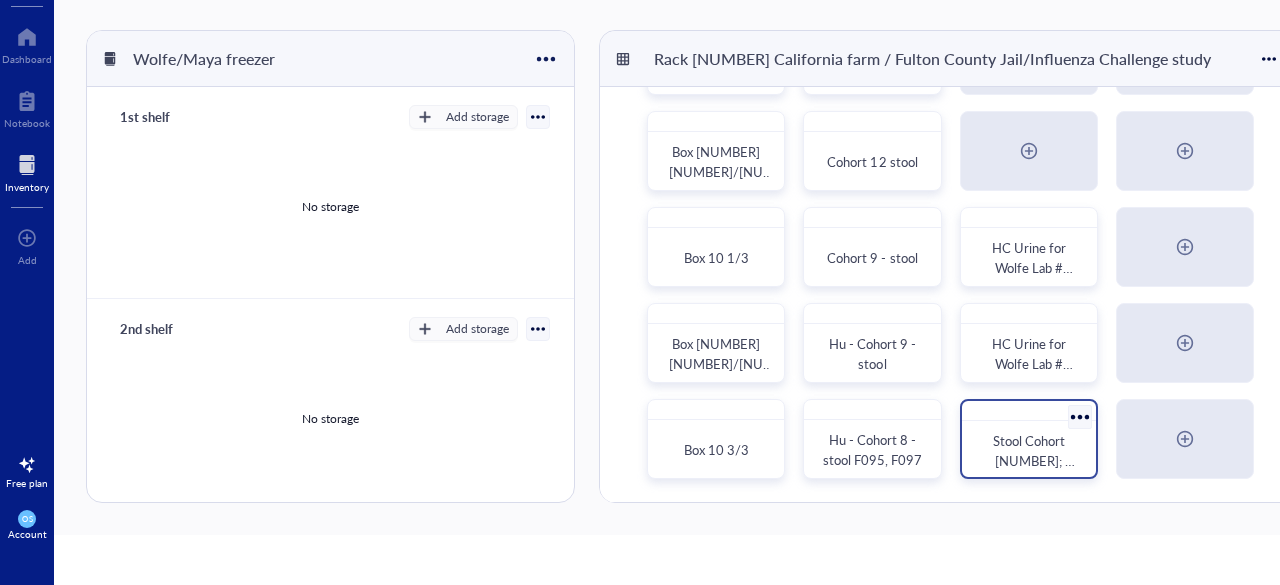 click at bounding box center (1029, 411) 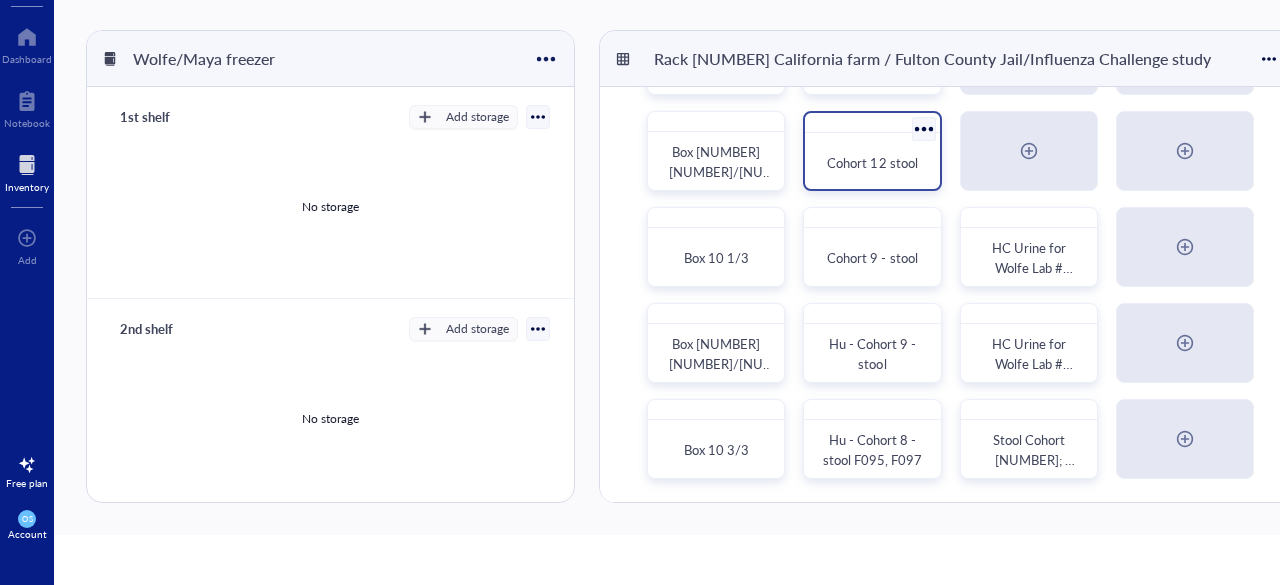 scroll, scrollTop: 0, scrollLeft: 0, axis: both 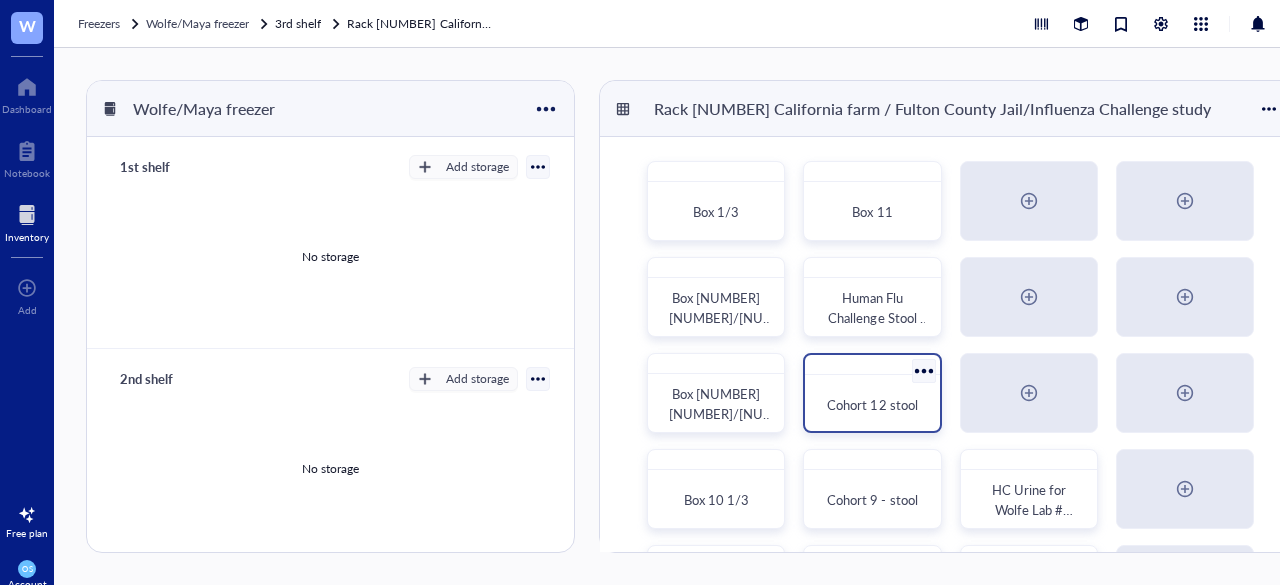 click on "Cohort 12 stool" at bounding box center (872, 405) 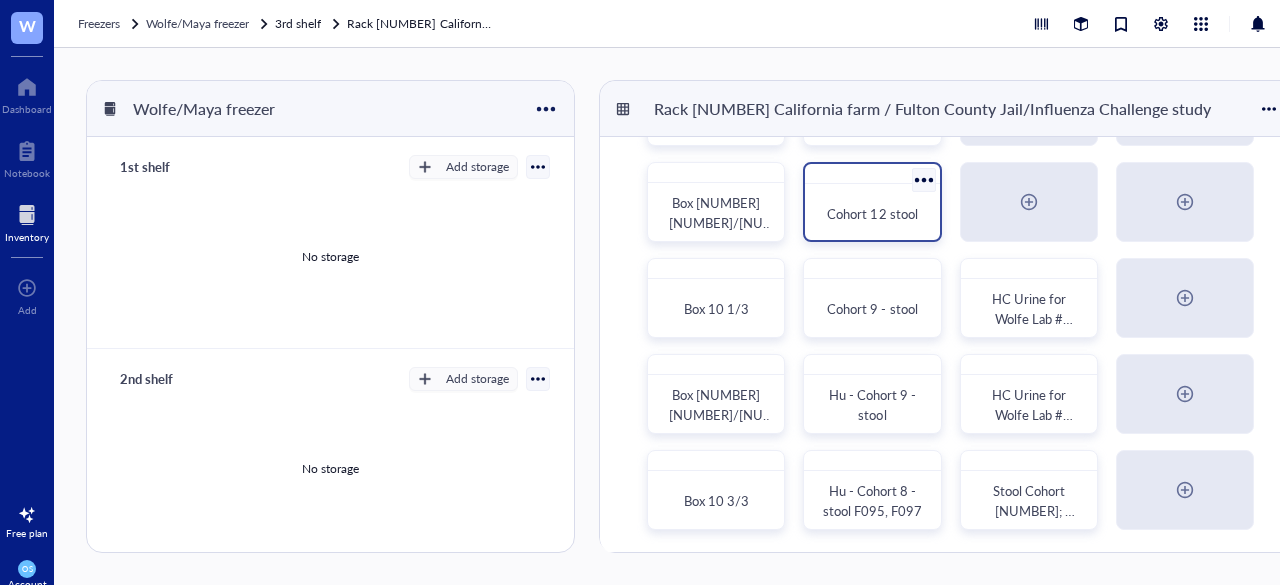 scroll, scrollTop: 192, scrollLeft: 0, axis: vertical 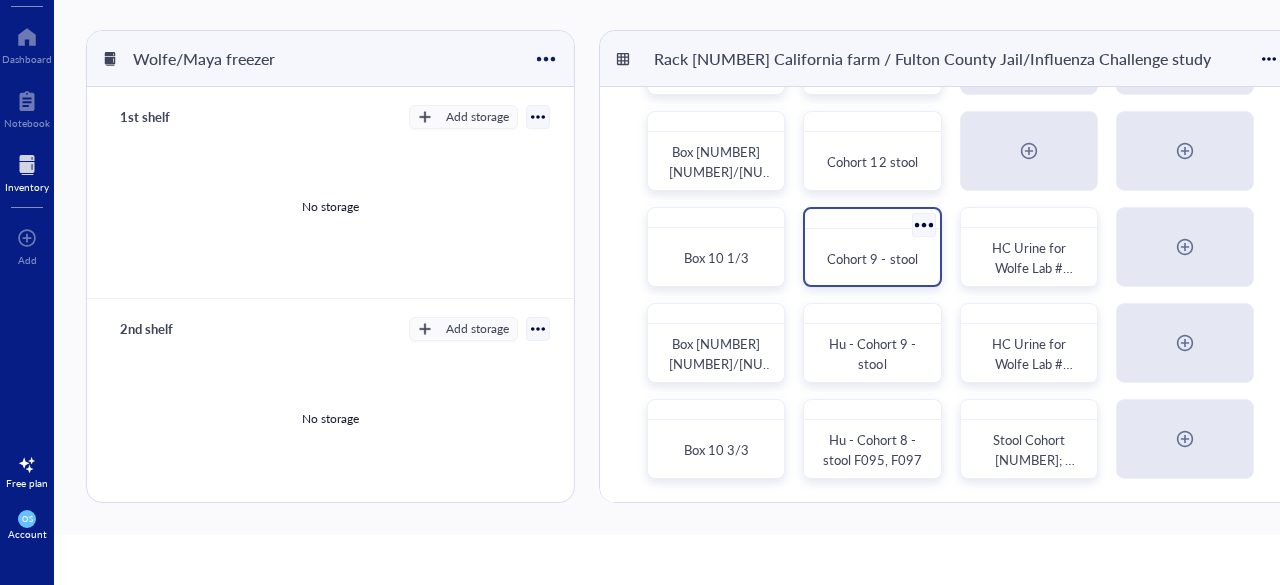 click on "Cohort 9 - stool" at bounding box center [872, 259] 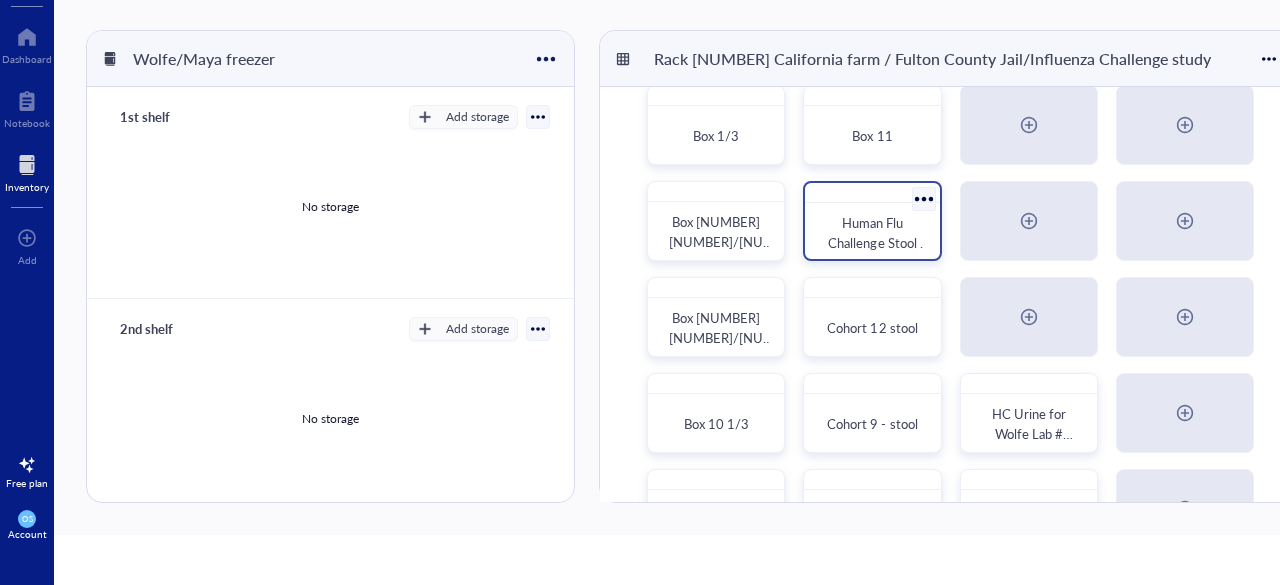 scroll, scrollTop: 0, scrollLeft: 0, axis: both 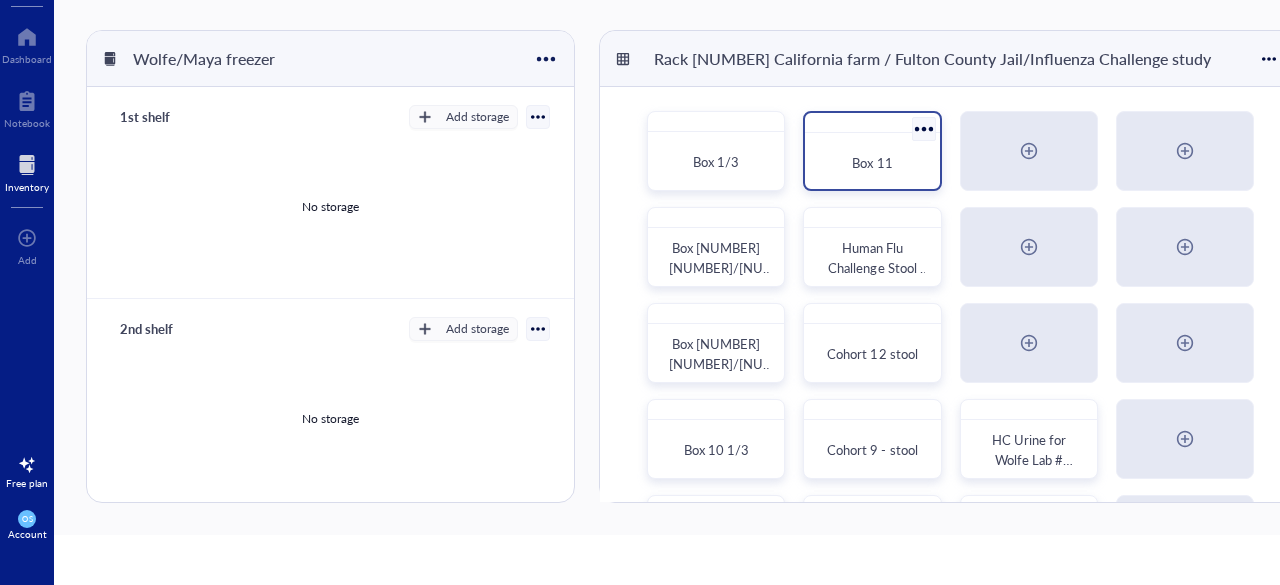 click on "Box 11" at bounding box center (872, 163) 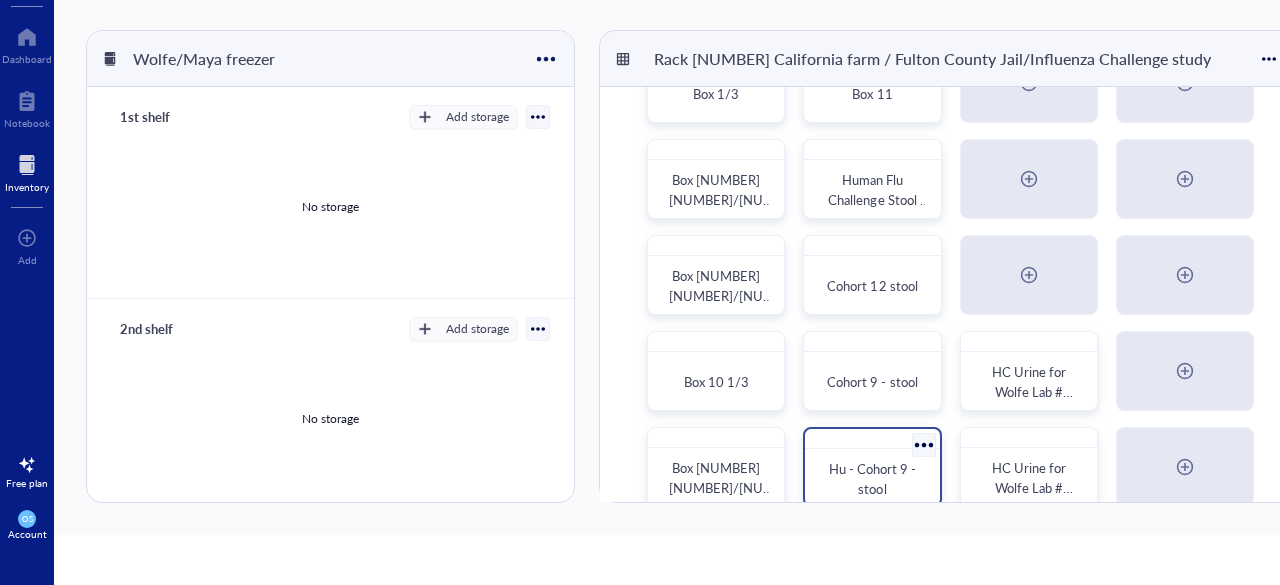 scroll, scrollTop: 0, scrollLeft: 0, axis: both 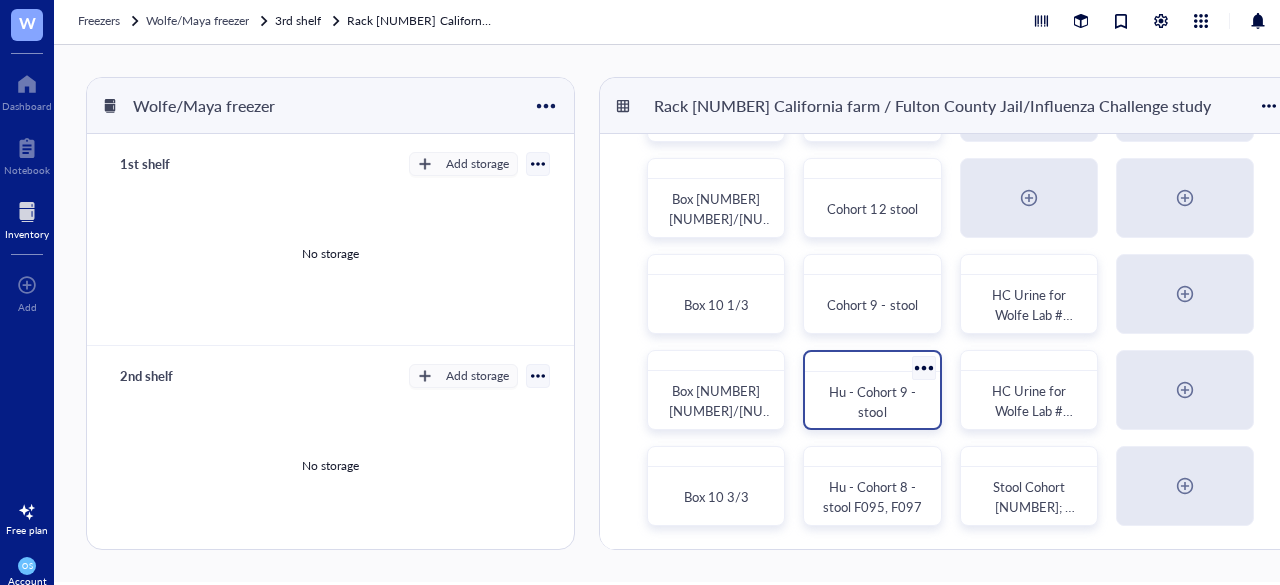 click on "Hu - Cohort 9 - stool" at bounding box center [872, 402] 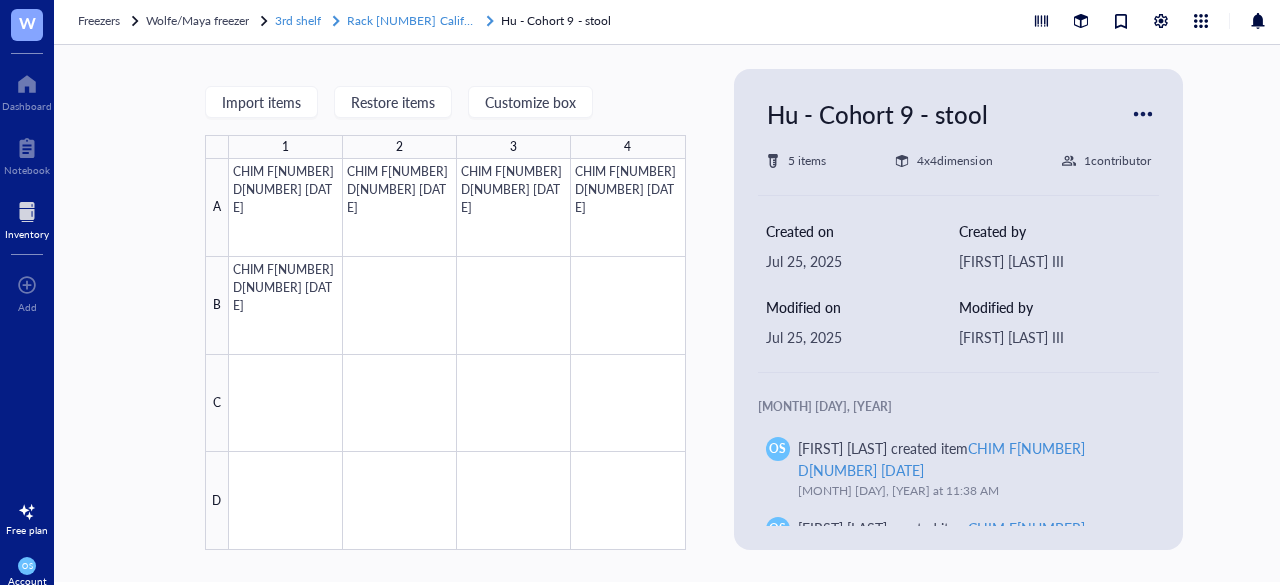 click on "Rack [NUMBER] California farm / Fulton County Jail/Influenza Challenge study" at bounding box center (556, 20) 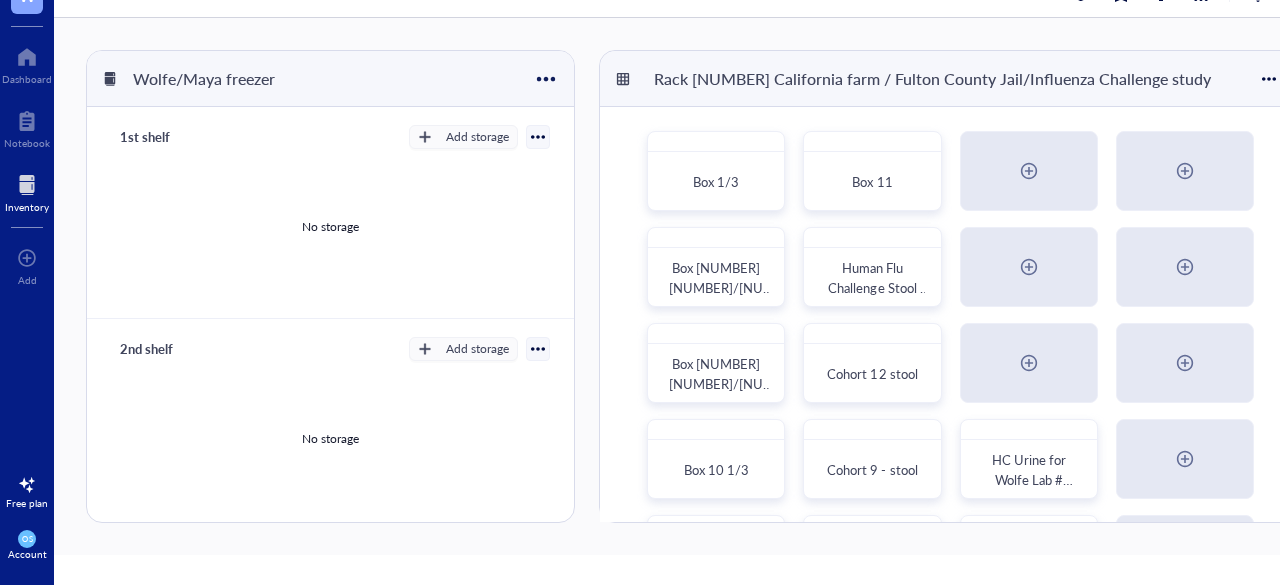 scroll, scrollTop: 50, scrollLeft: 0, axis: vertical 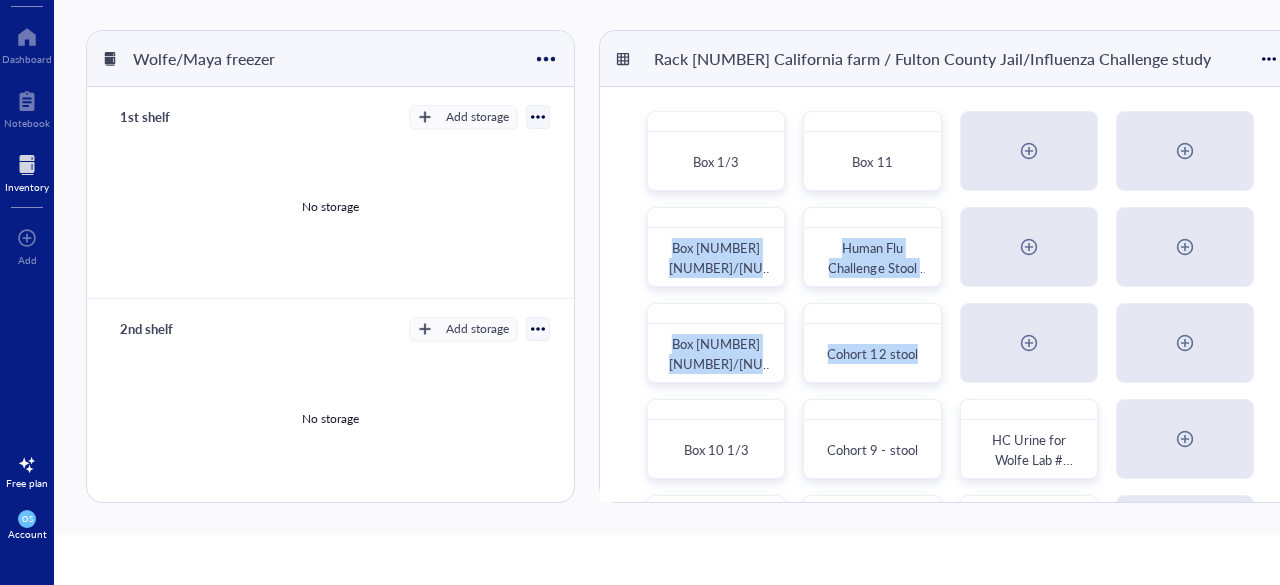 drag, startPoint x: 1270, startPoint y: 142, endPoint x: 1266, endPoint y: 311, distance: 169.04733 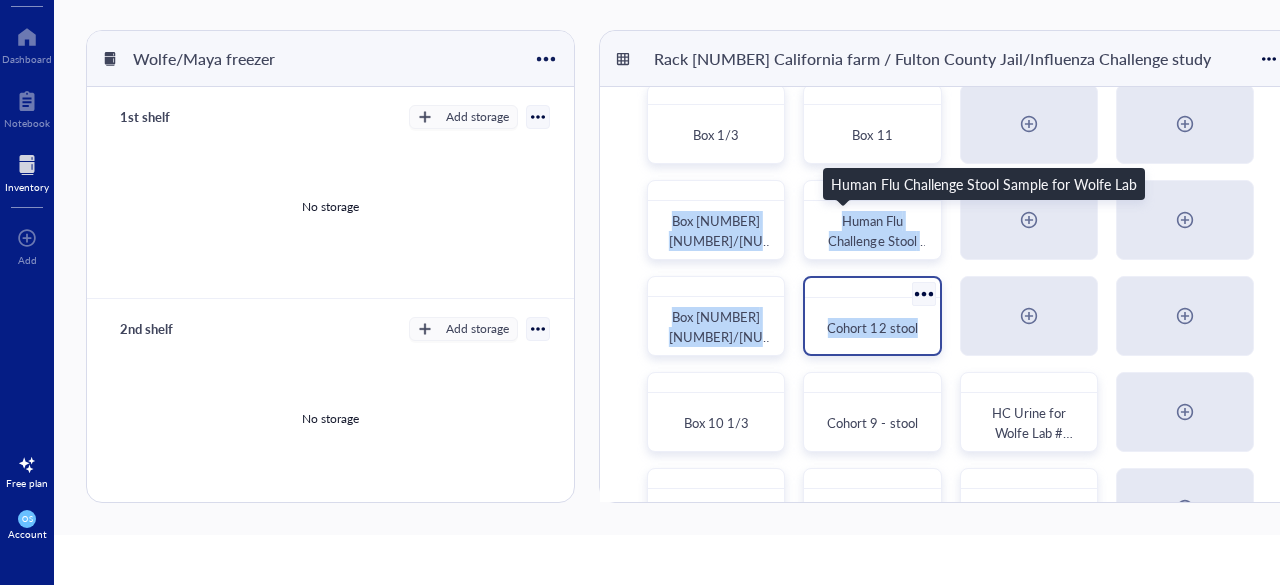 scroll, scrollTop: 0, scrollLeft: 0, axis: both 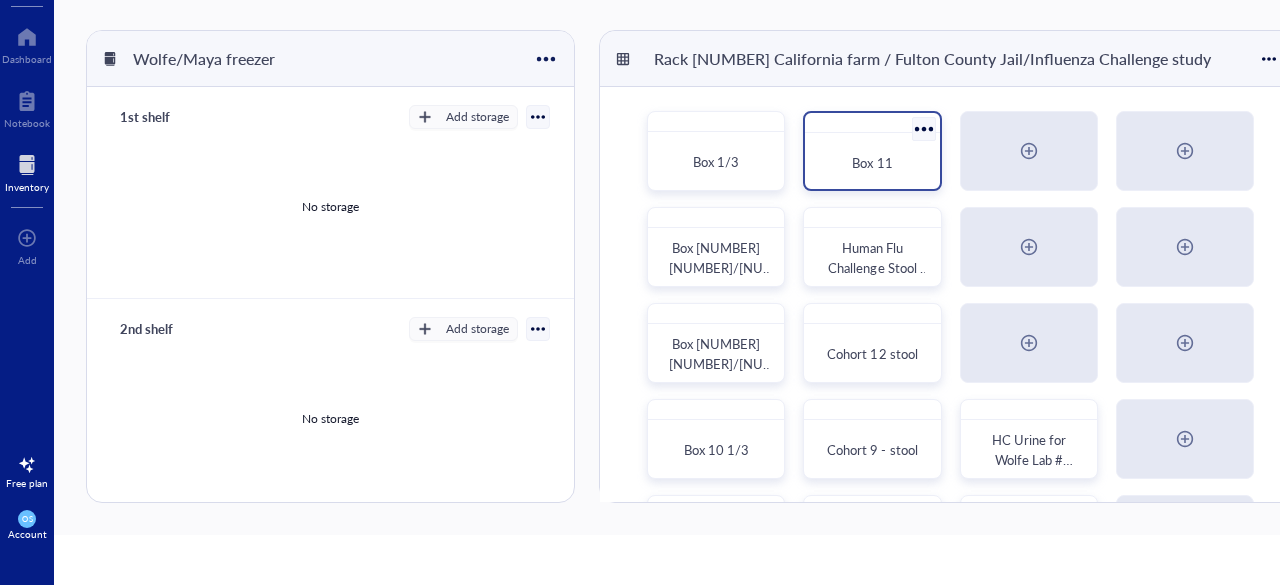 click at bounding box center (872, 123) 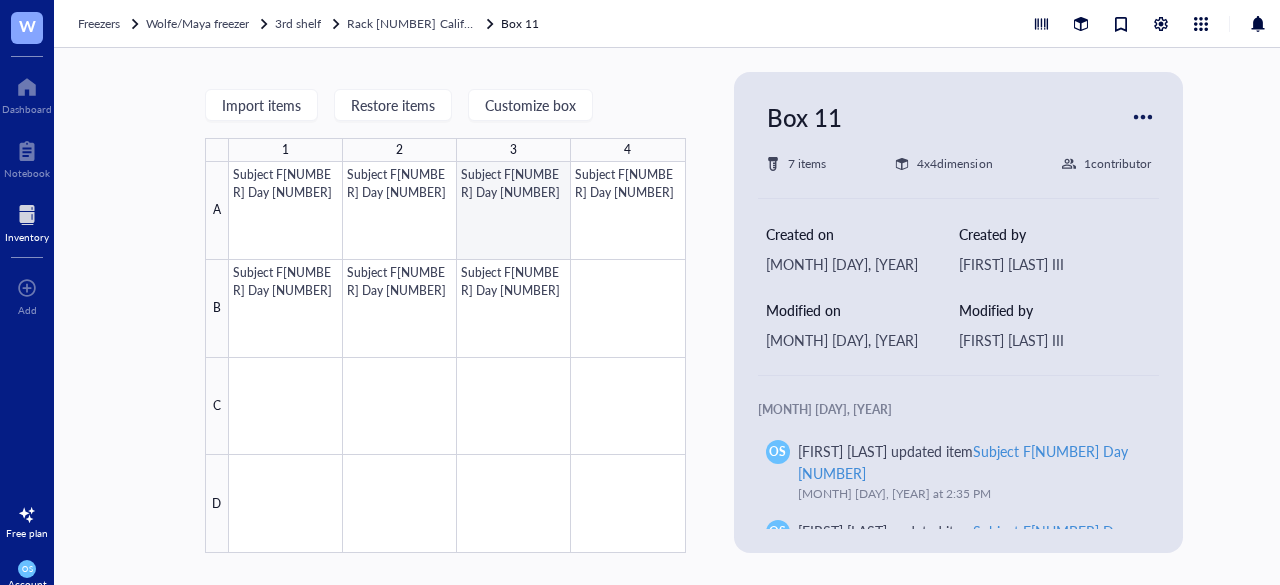 scroll, scrollTop: 0, scrollLeft: 0, axis: both 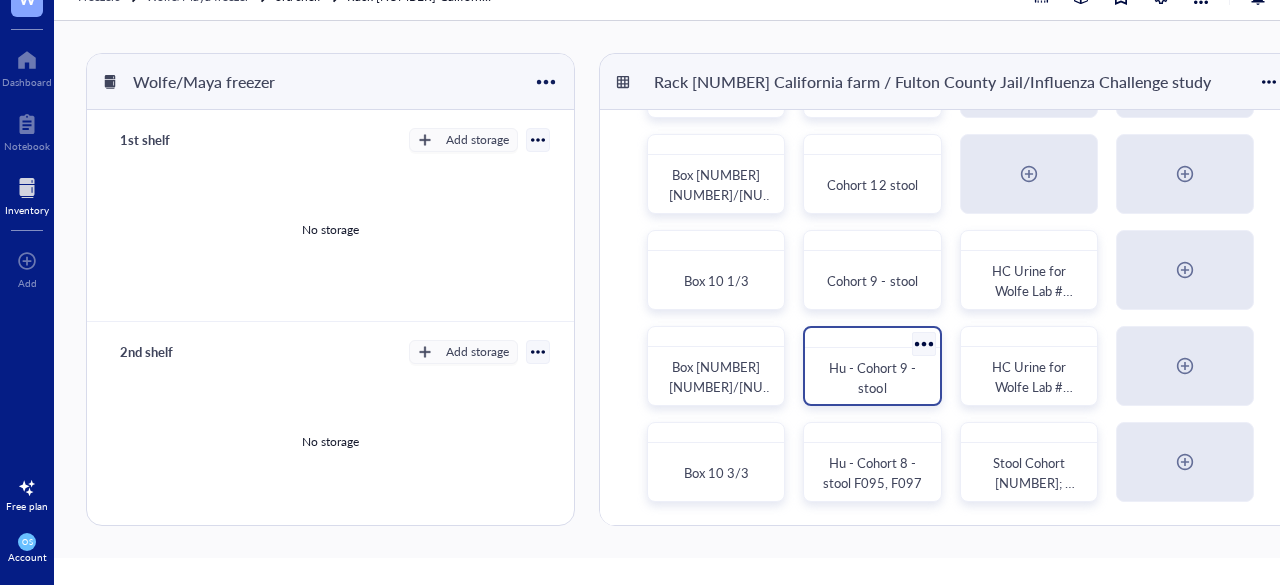 click on "Hu - Cohort 9 - stool" at bounding box center [872, 378] 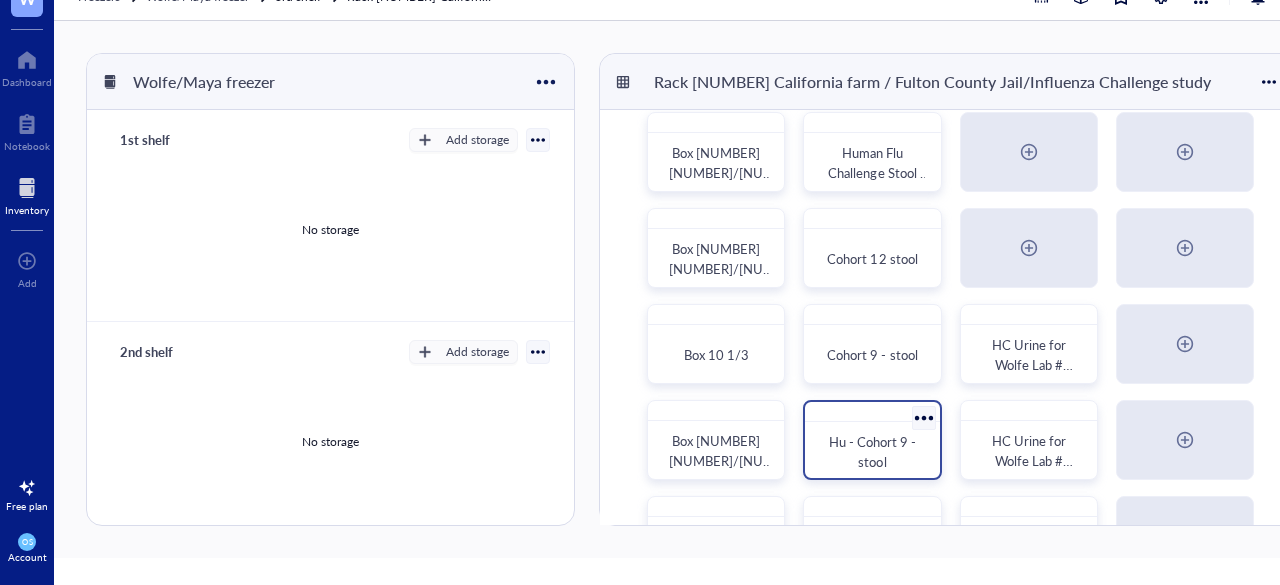 scroll, scrollTop: 192, scrollLeft: 0, axis: vertical 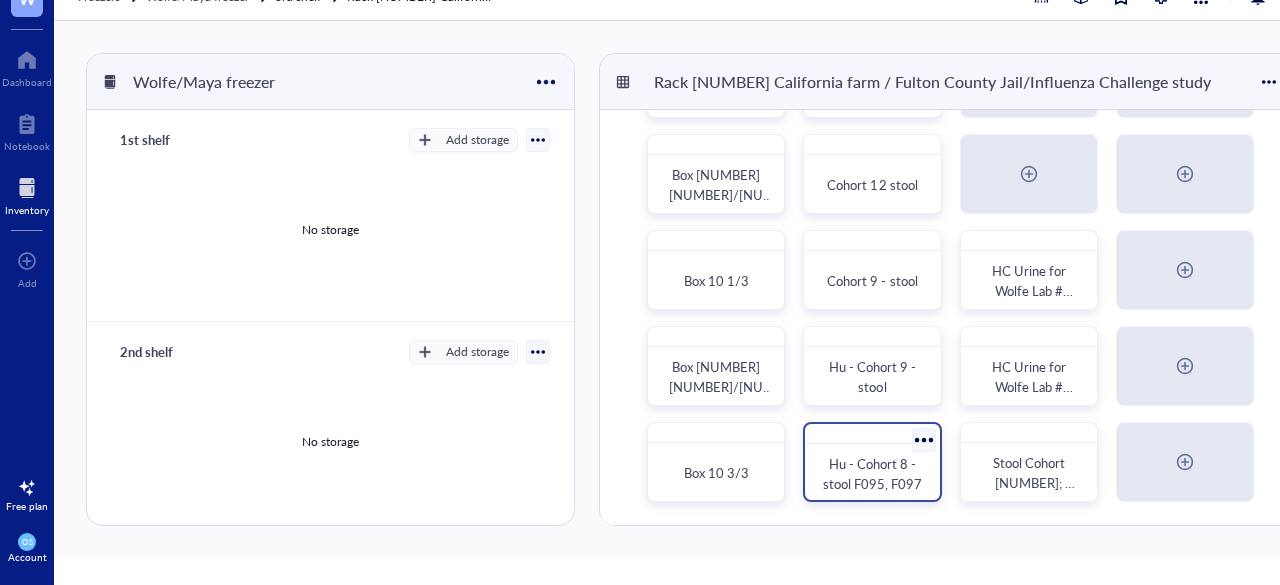 click at bounding box center (872, 434) 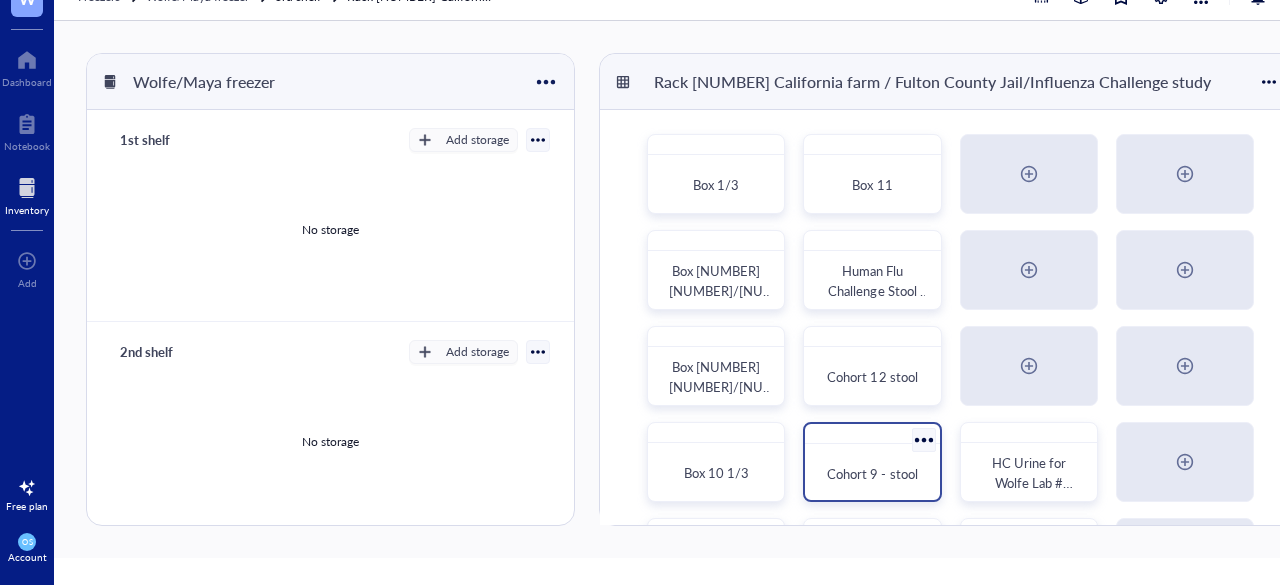 scroll, scrollTop: 192, scrollLeft: 0, axis: vertical 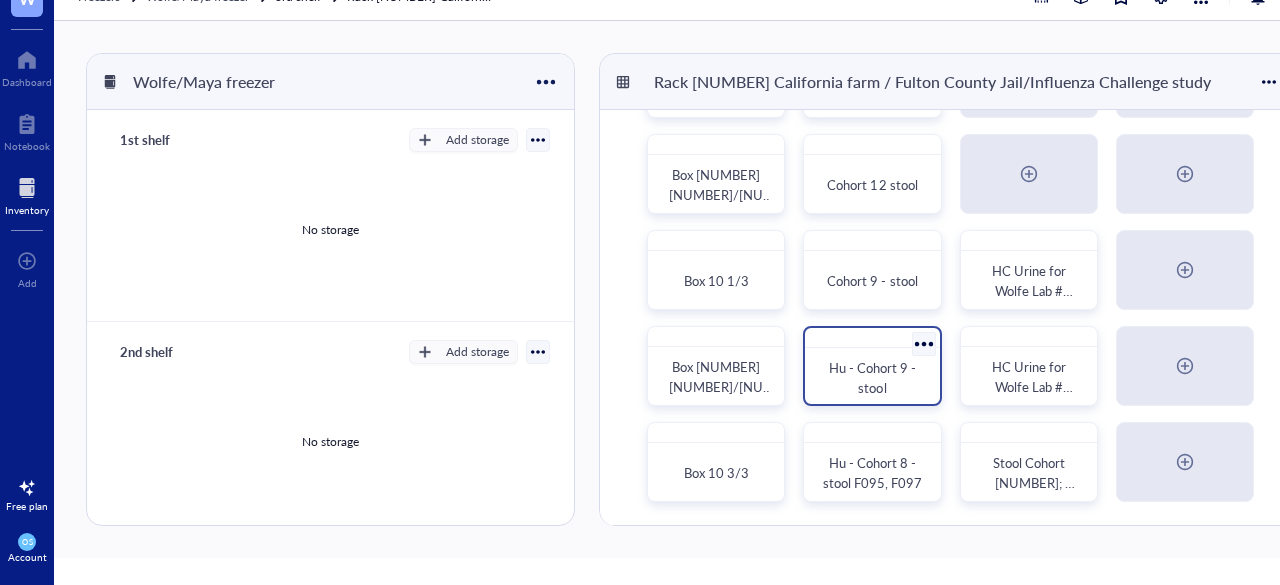 click on "Hu - Cohort 9 - stool" at bounding box center [872, 378] 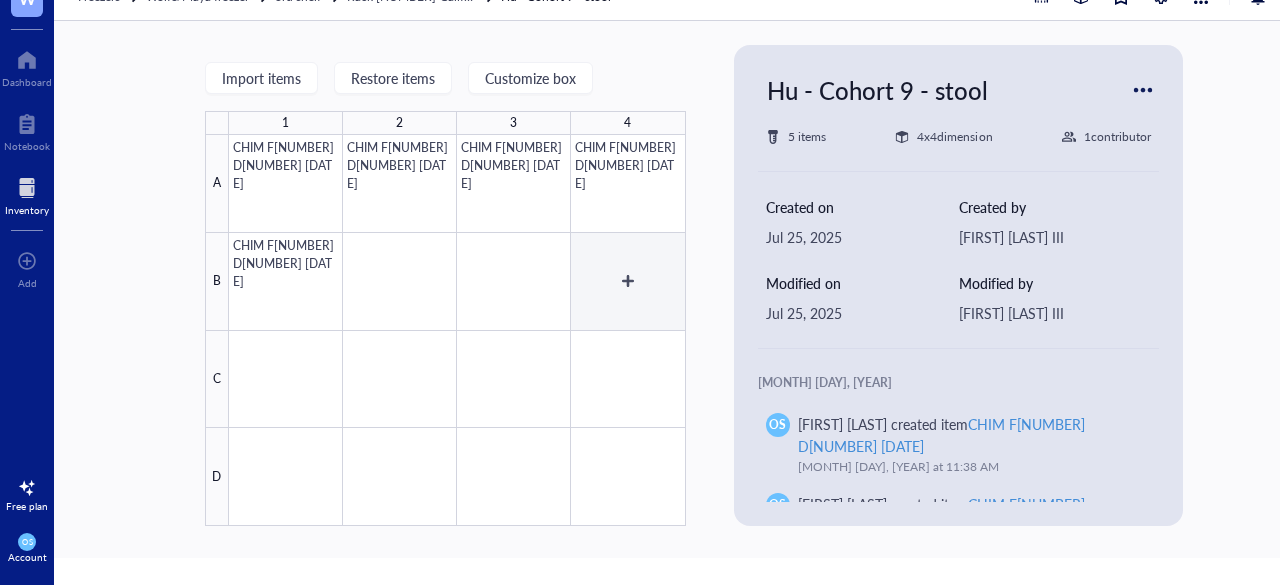 scroll, scrollTop: 0, scrollLeft: 0, axis: both 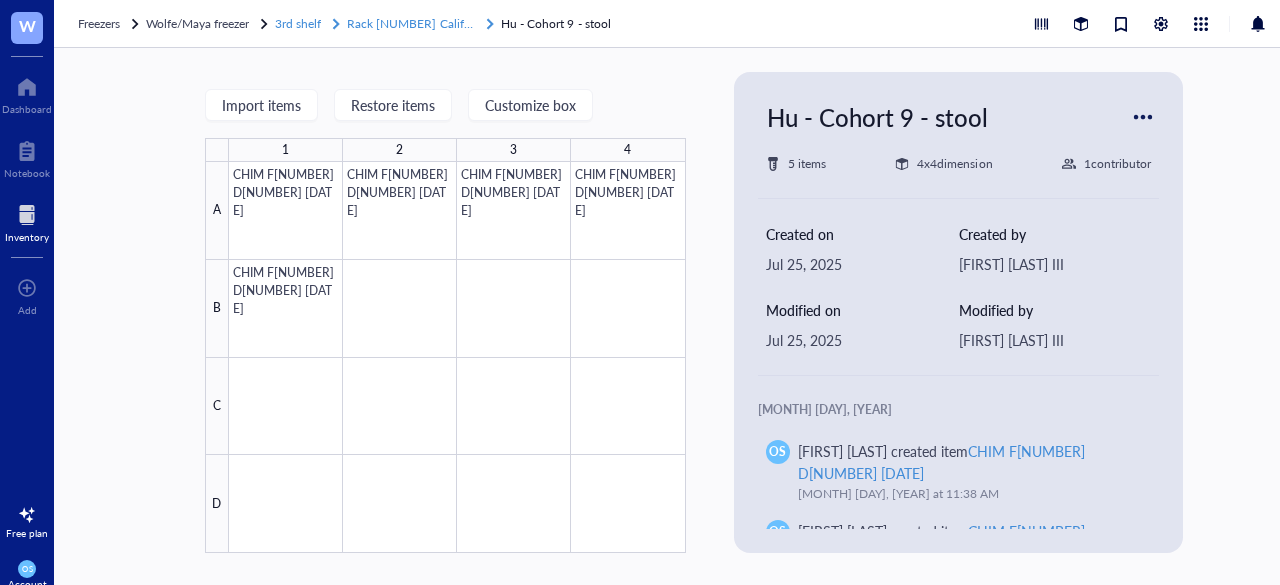 click on "Rack [NUMBER] California farm / Fulton County Jail/Influenza Challenge study" at bounding box center [556, 23] 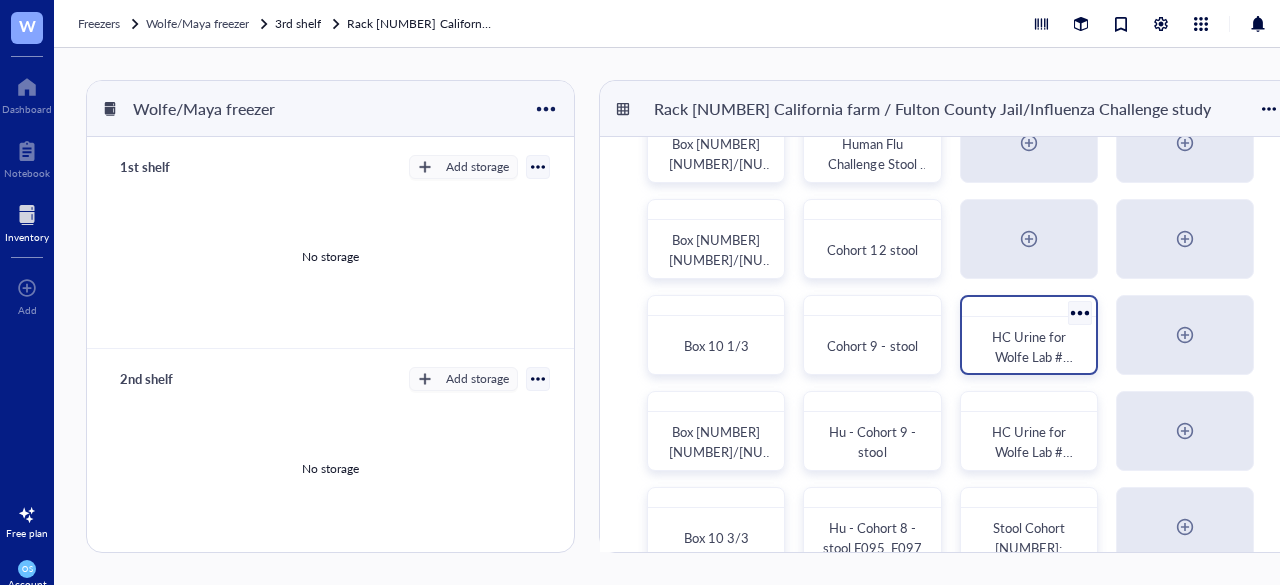 scroll, scrollTop: 192, scrollLeft: 0, axis: vertical 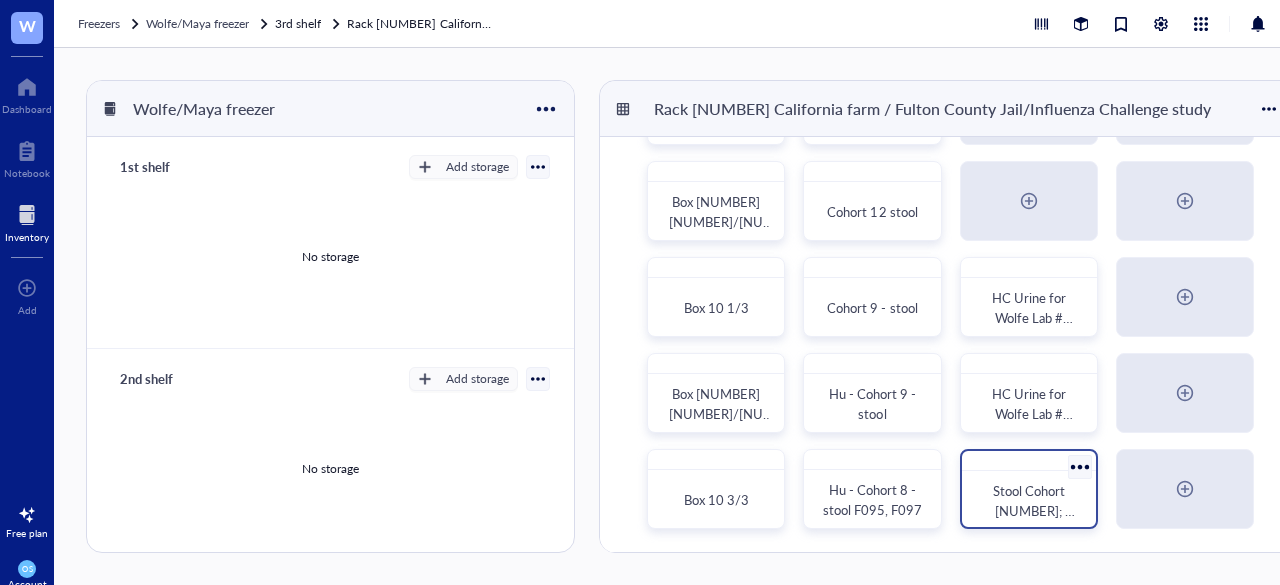click at bounding box center (1029, 461) 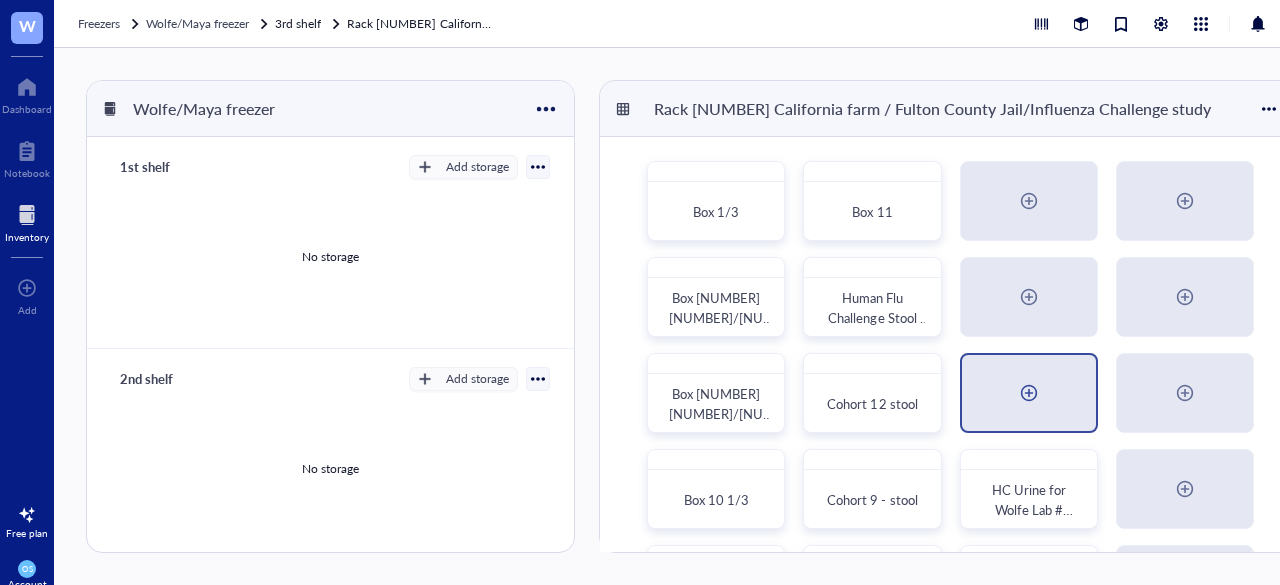 scroll, scrollTop: 192, scrollLeft: 0, axis: vertical 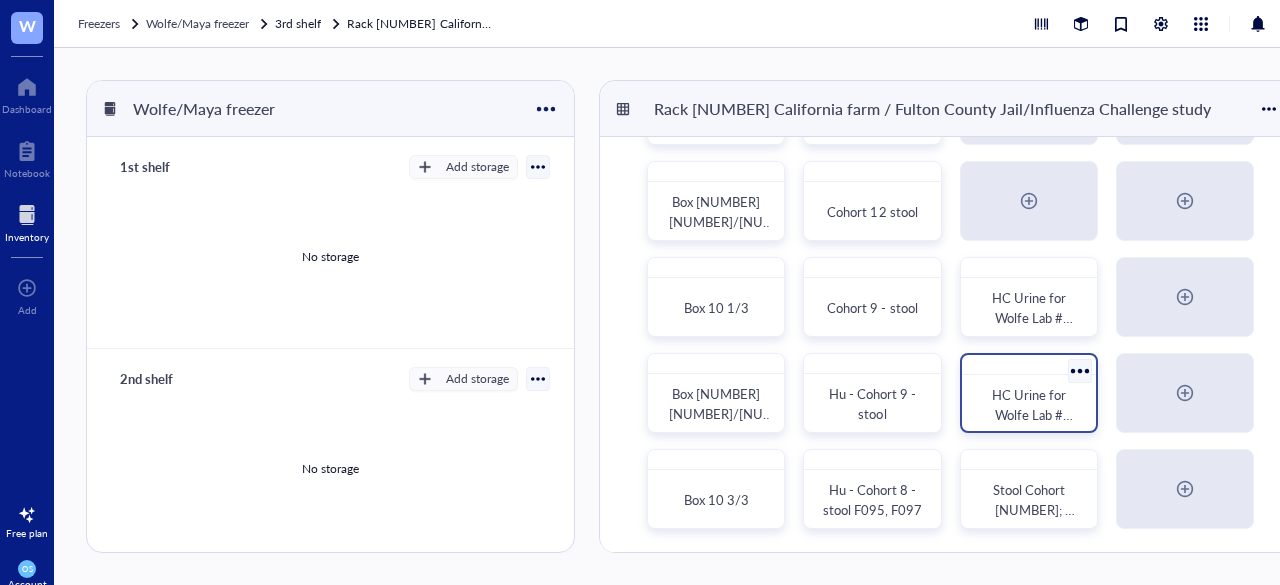 click at bounding box center (1029, 365) 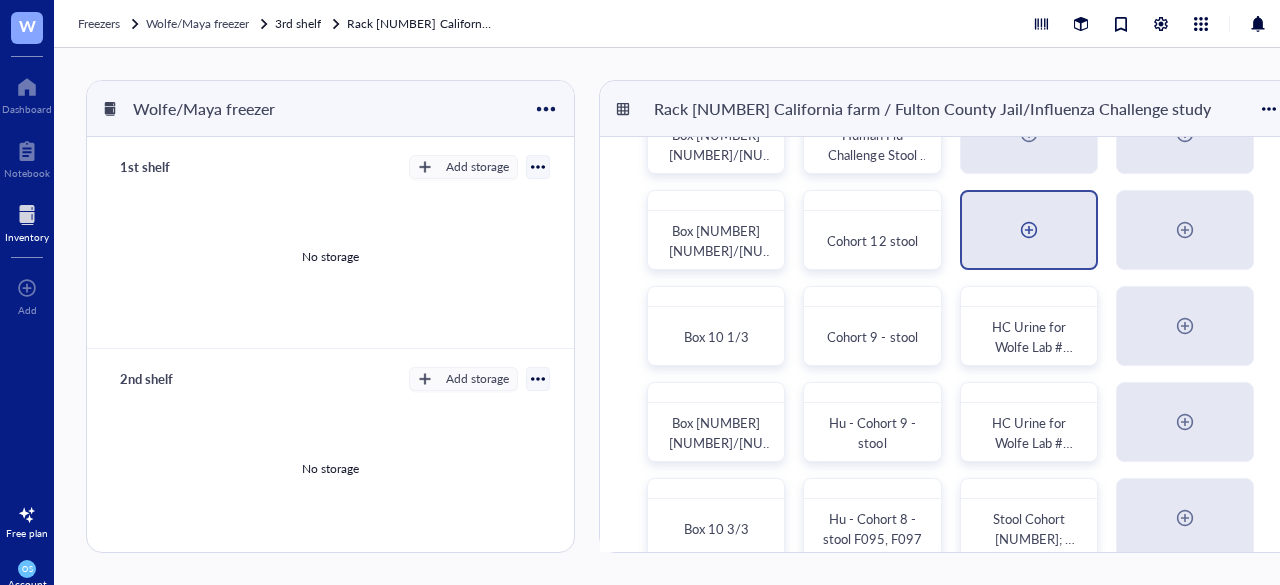 scroll, scrollTop: 180, scrollLeft: 0, axis: vertical 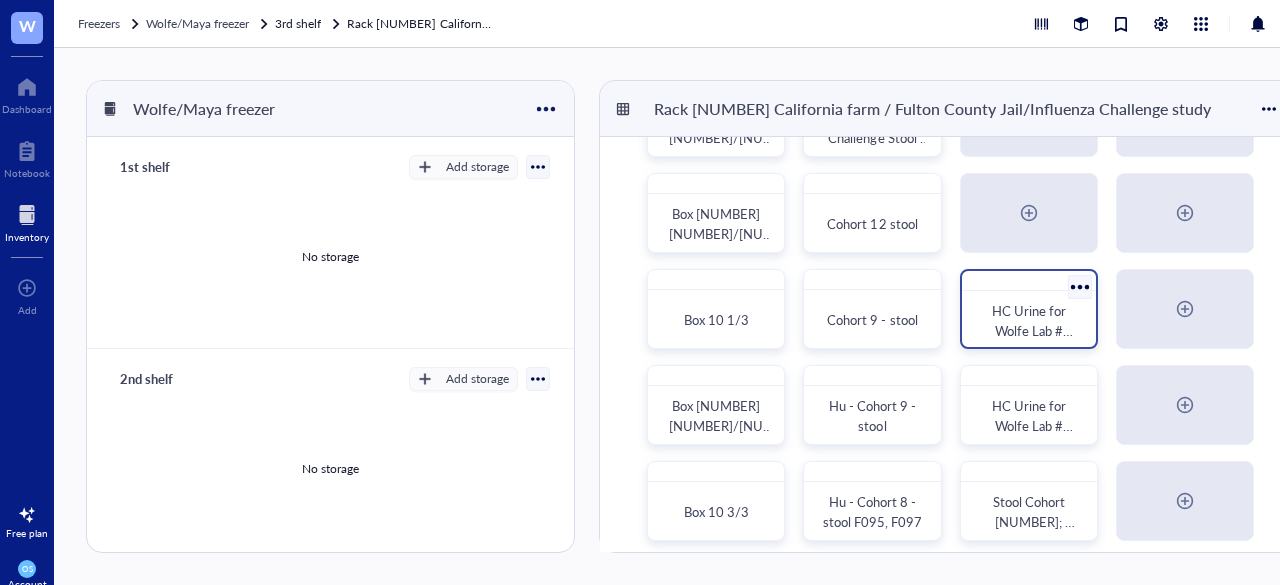 click on "HC Urine for Wolfe Lab #[NUMBER]" at bounding box center [1032, 330] 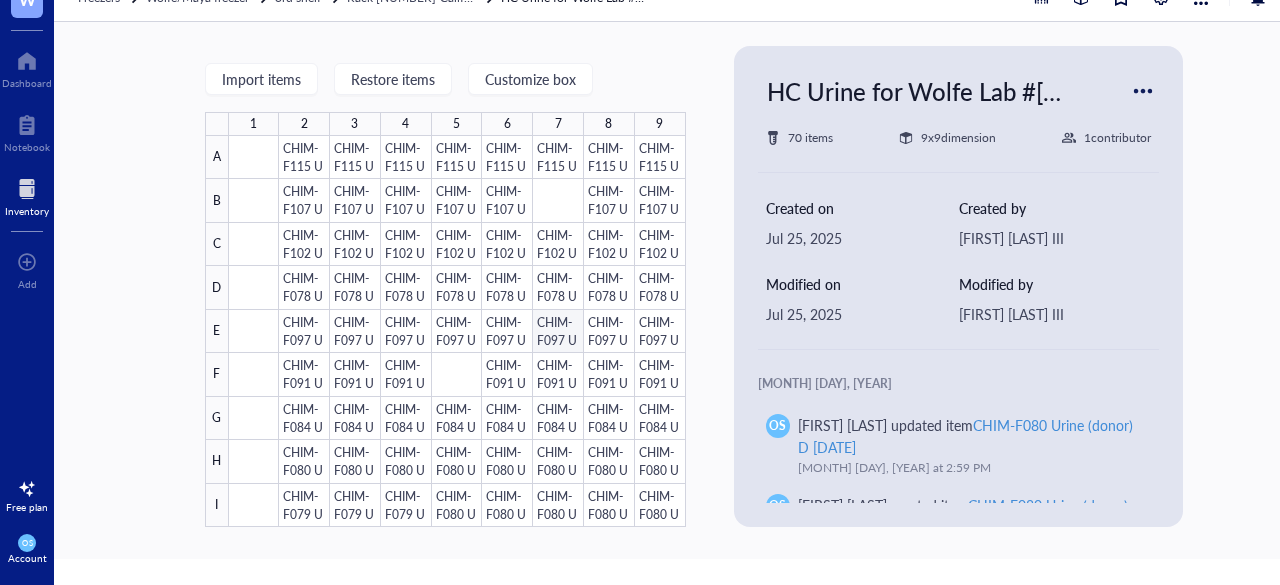 scroll, scrollTop: 29, scrollLeft: 0, axis: vertical 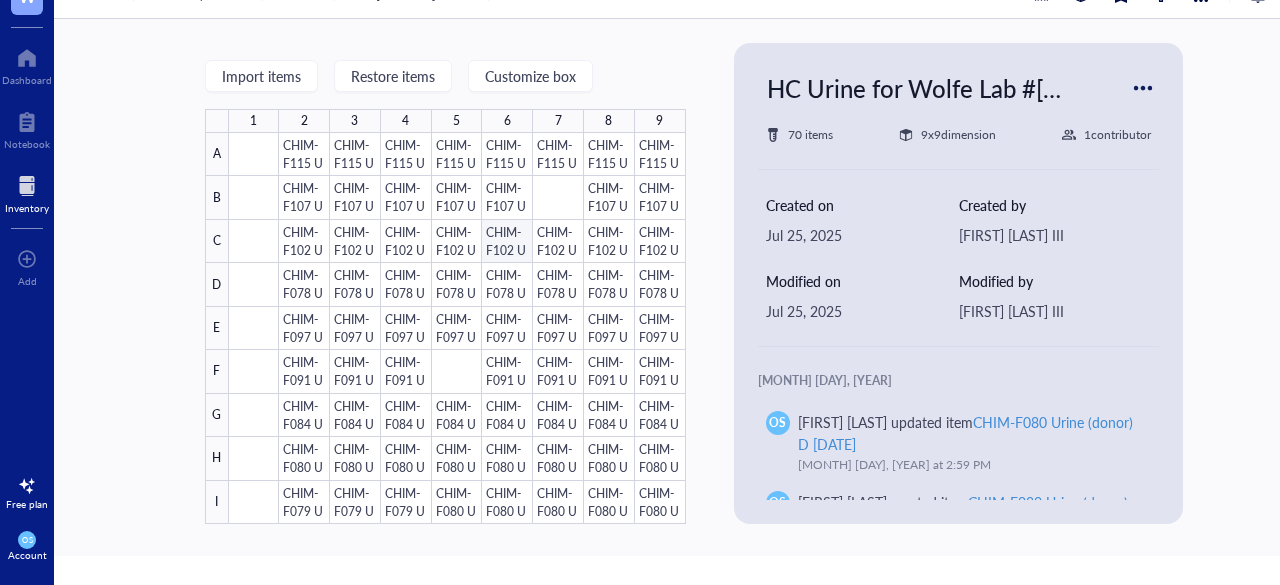 click at bounding box center (457, 328) 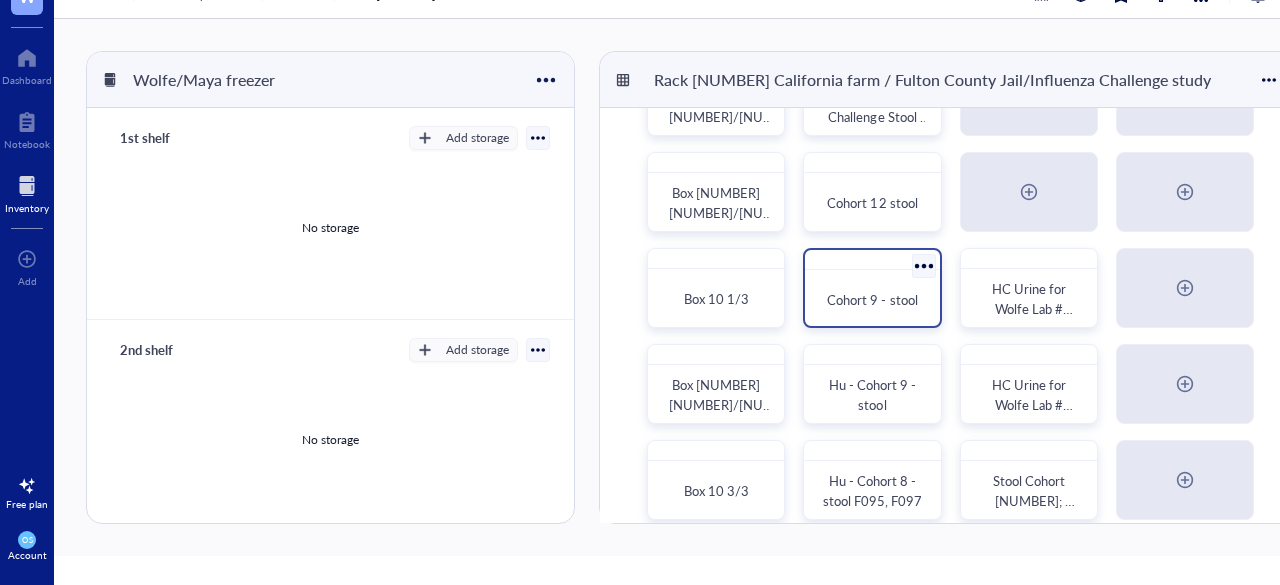 scroll, scrollTop: 173, scrollLeft: 0, axis: vertical 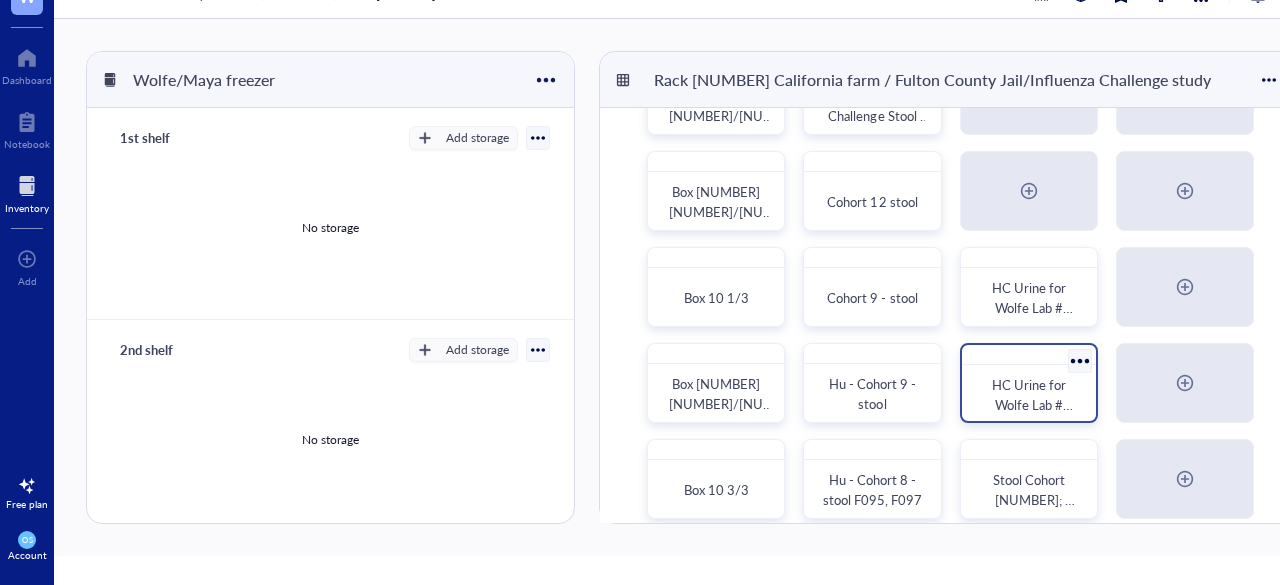 click on "HC Urine for Wolfe Lab #[NUMBER]" at bounding box center [1032, 404] 